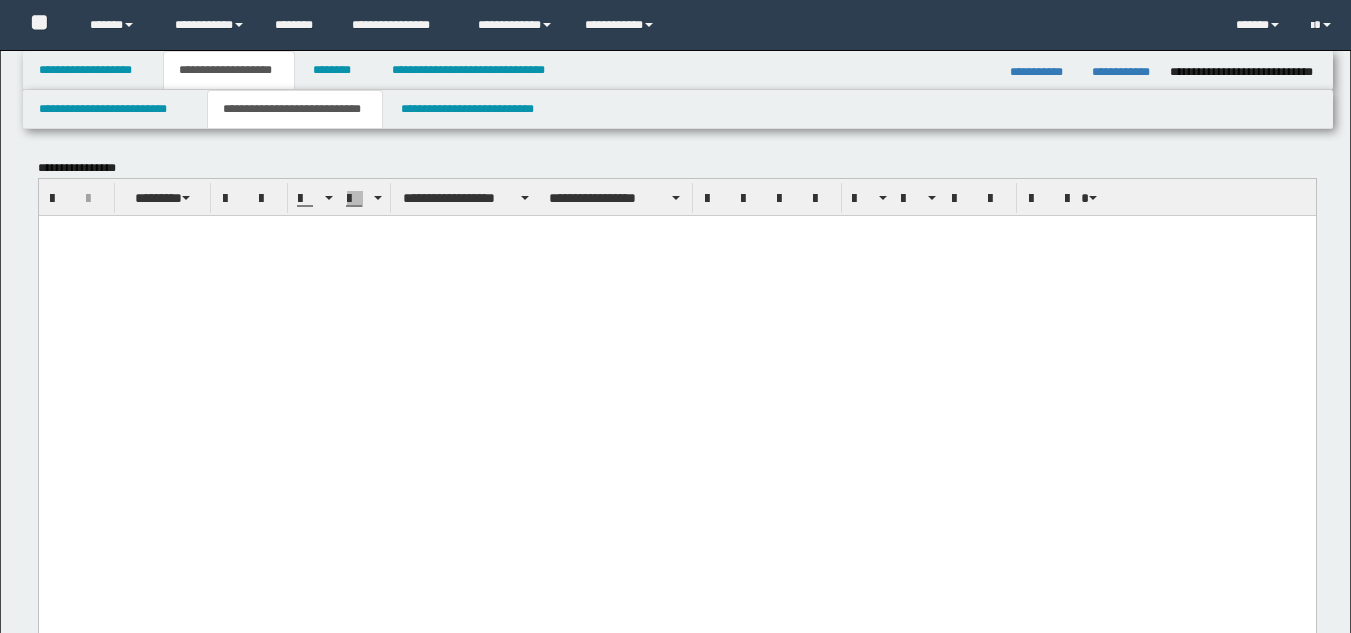 scroll, scrollTop: 0, scrollLeft: 0, axis: both 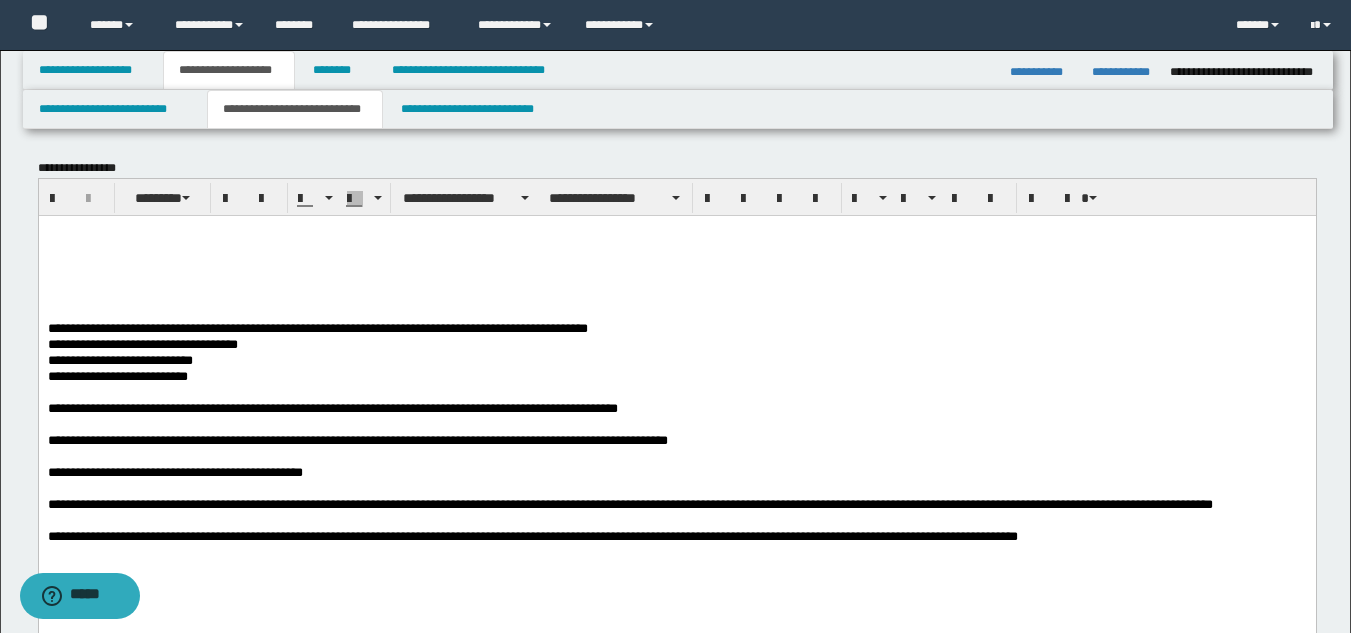 click at bounding box center [676, 244] 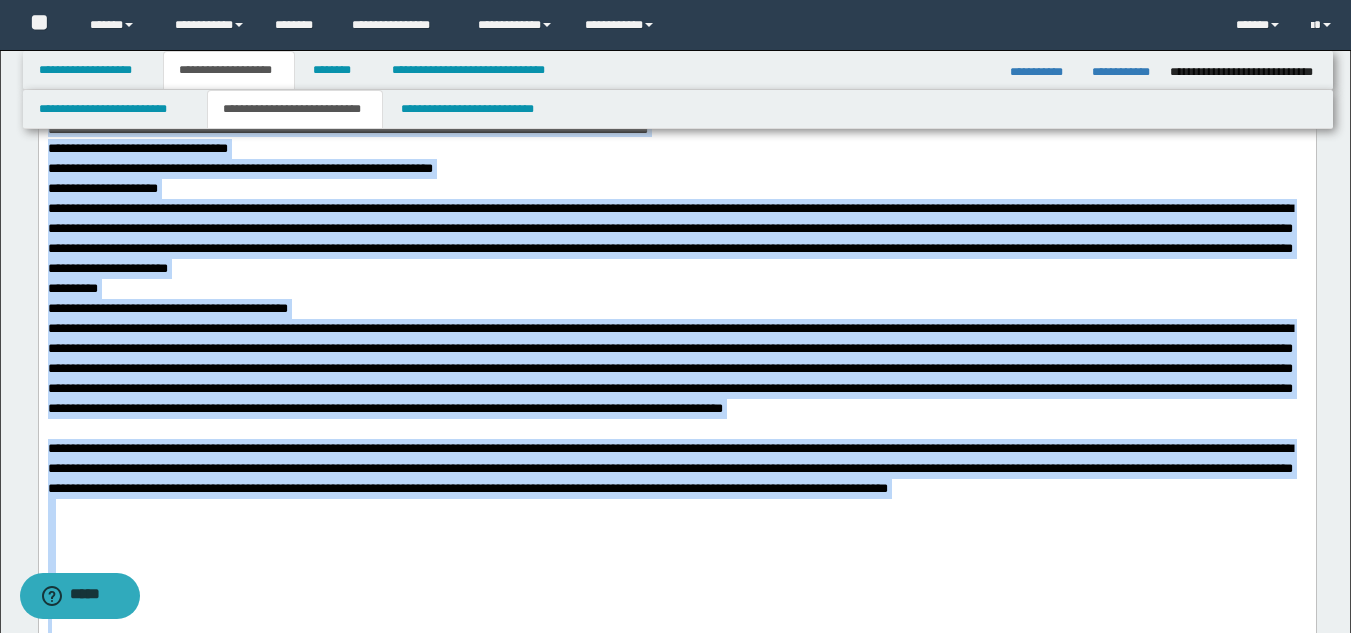 scroll, scrollTop: 668, scrollLeft: 0, axis: vertical 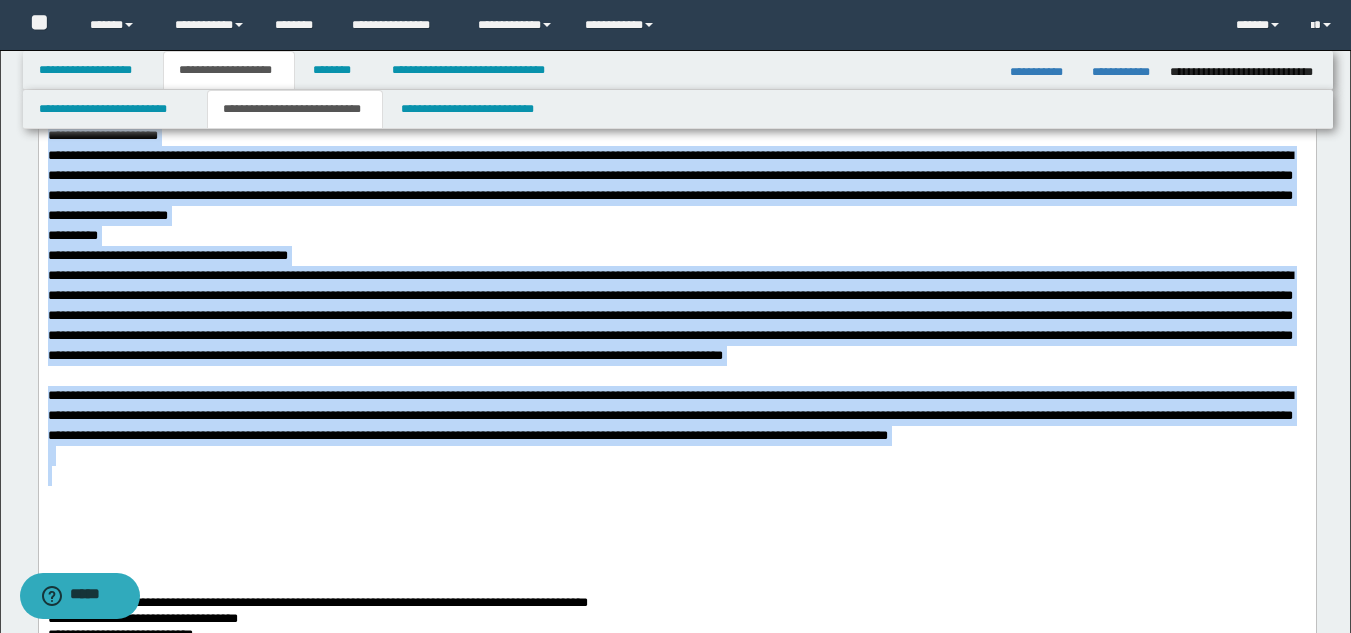 drag, startPoint x: 47, startPoint y: -420, endPoint x: 1089, endPoint y: 474, distance: 1372.953 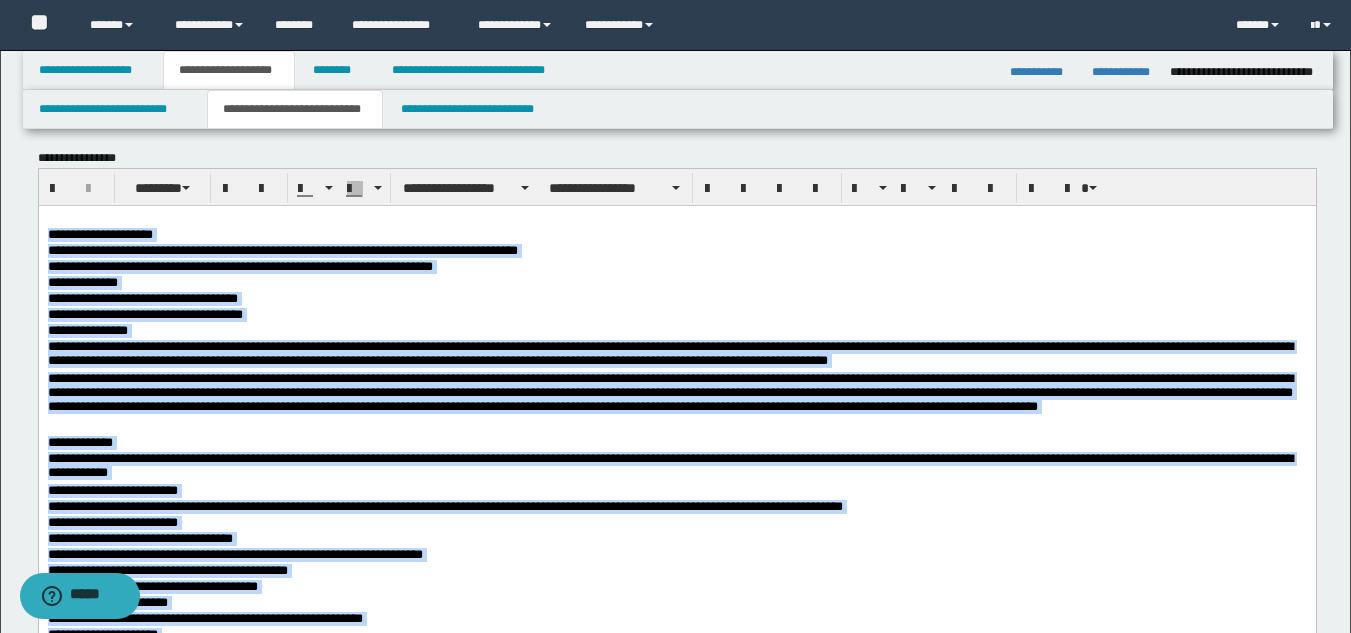 scroll, scrollTop: 0, scrollLeft: 0, axis: both 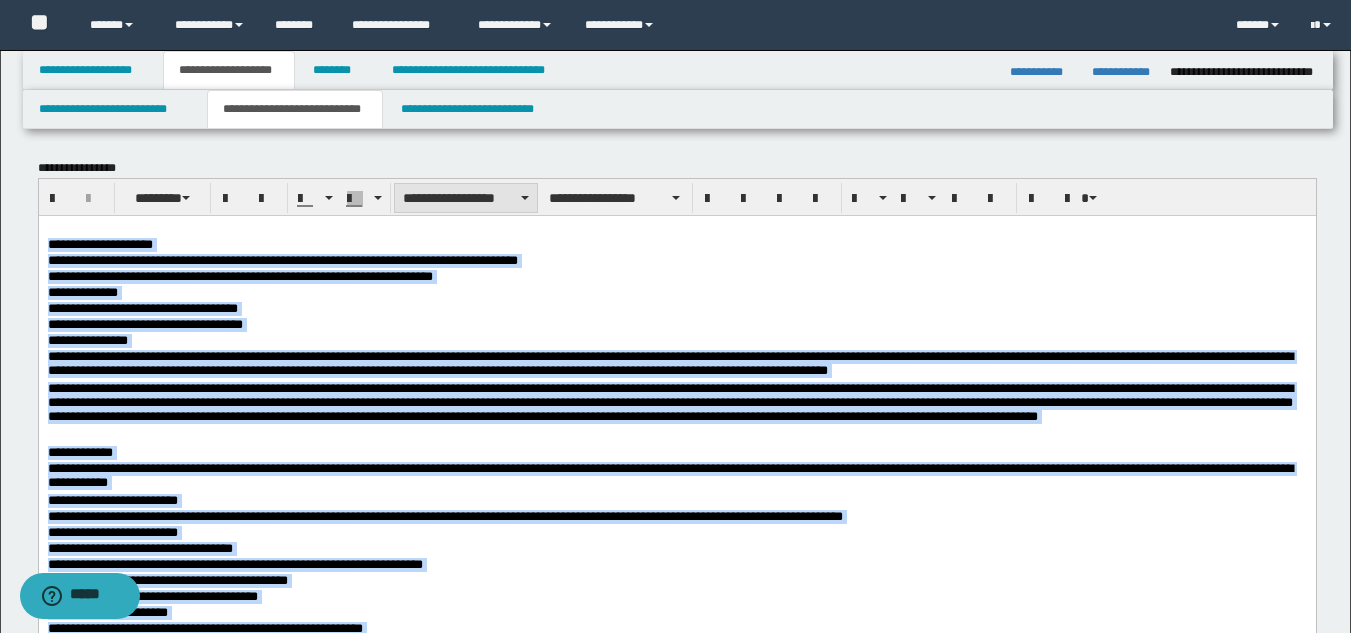 click on "**********" at bounding box center (466, 198) 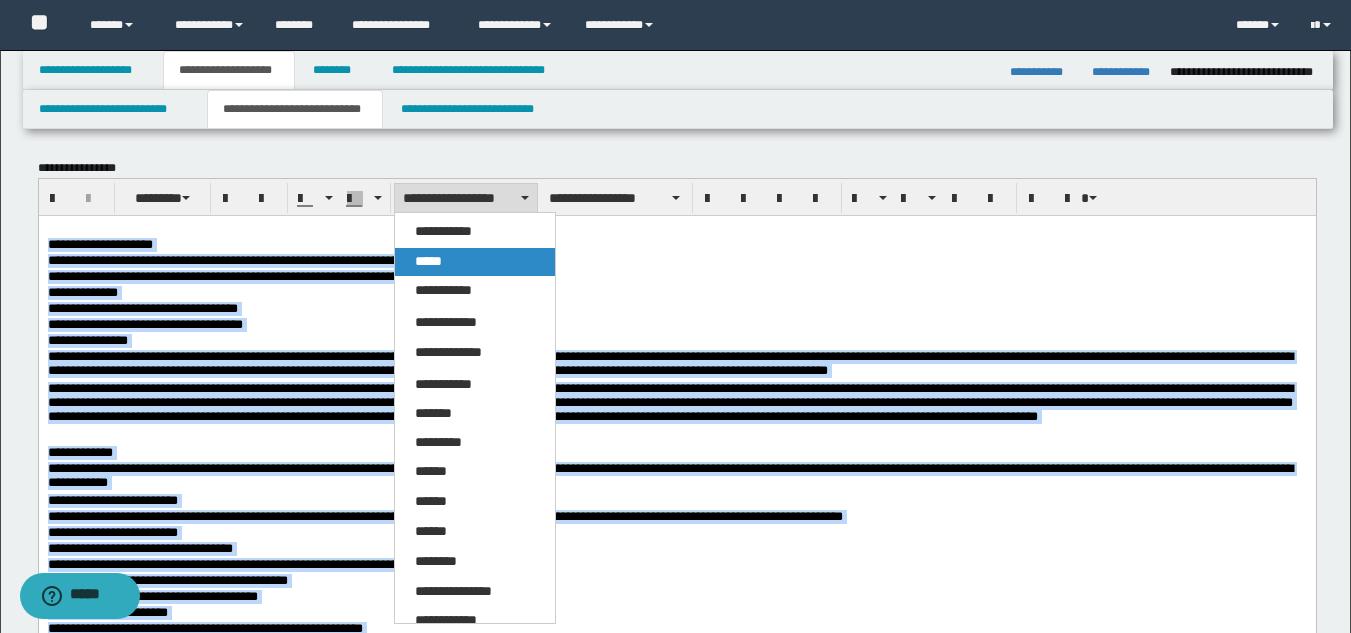 click on "*****" at bounding box center [428, 261] 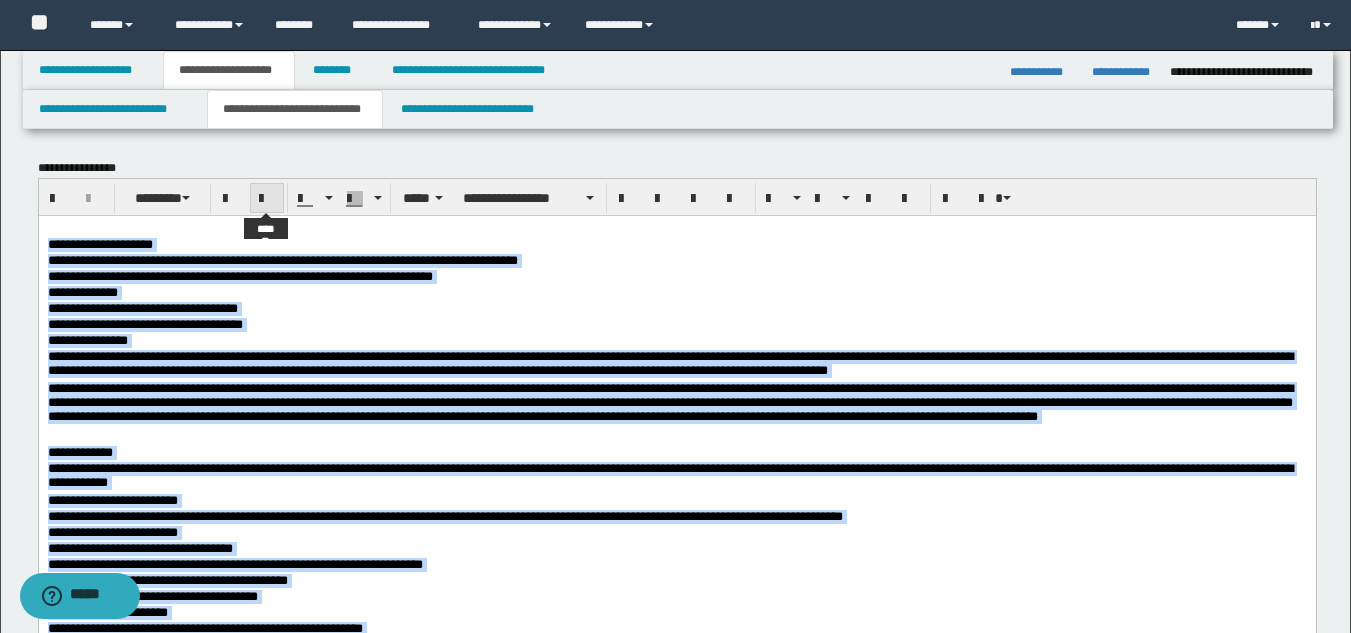 click at bounding box center [267, 198] 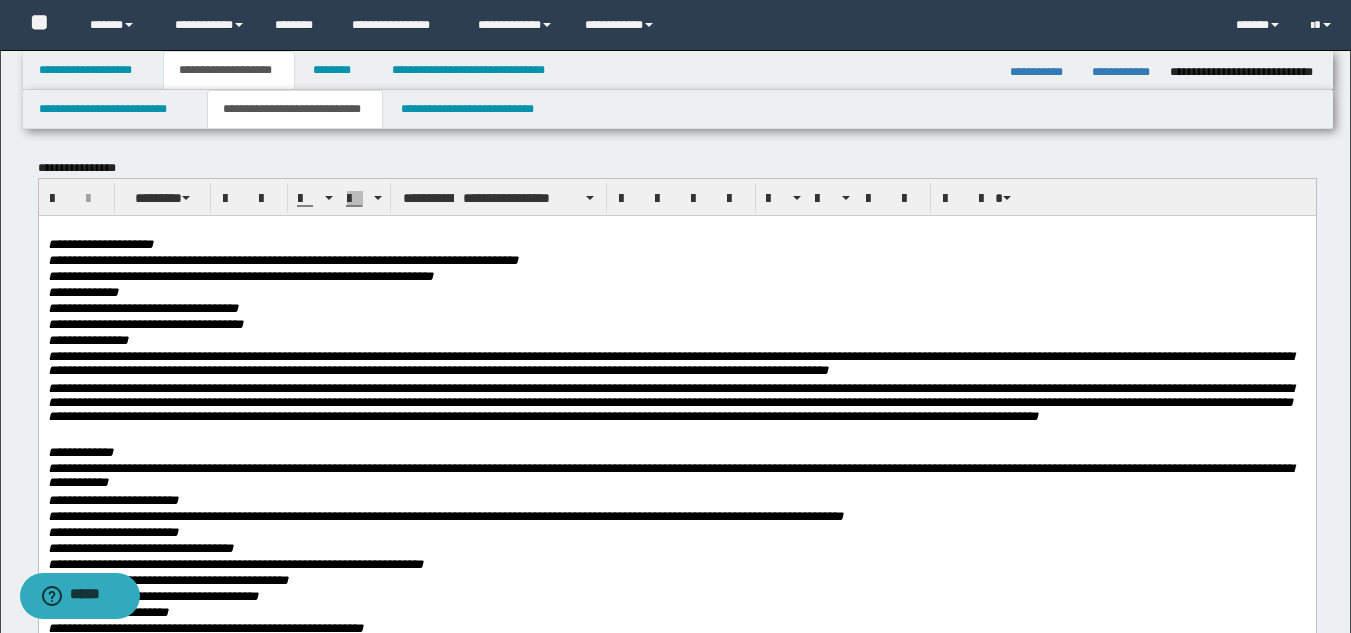 click at bounding box center (676, 230) 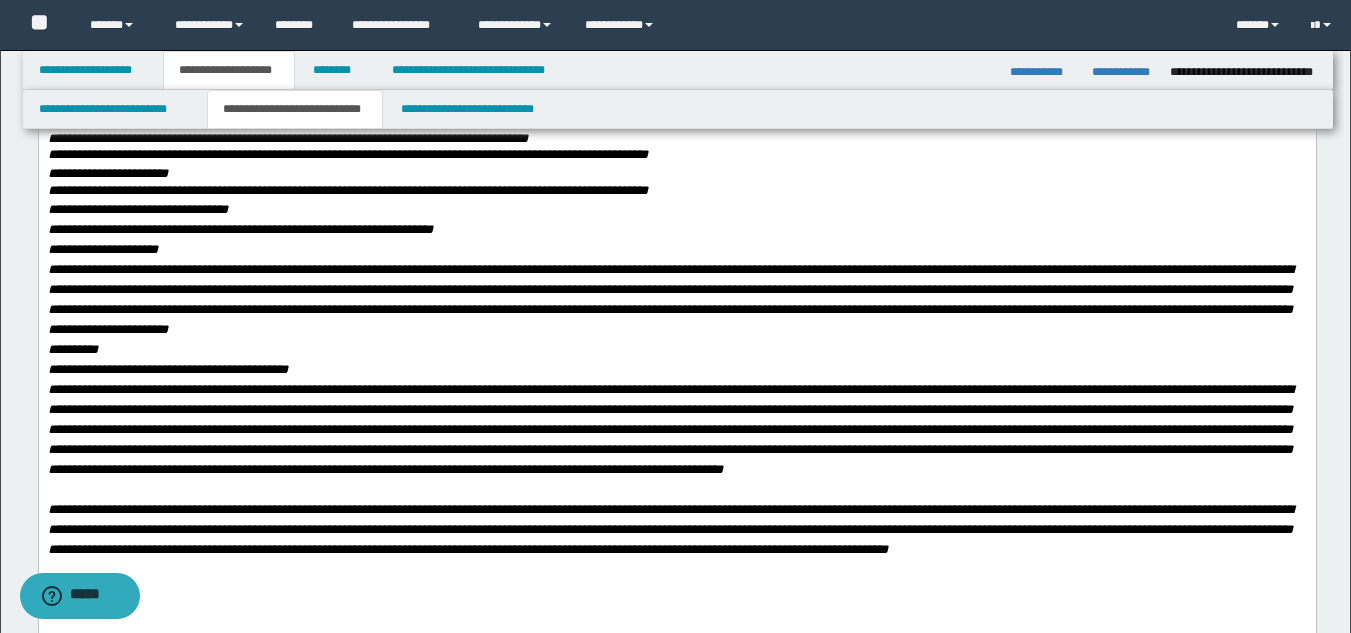 scroll, scrollTop: 600, scrollLeft: 0, axis: vertical 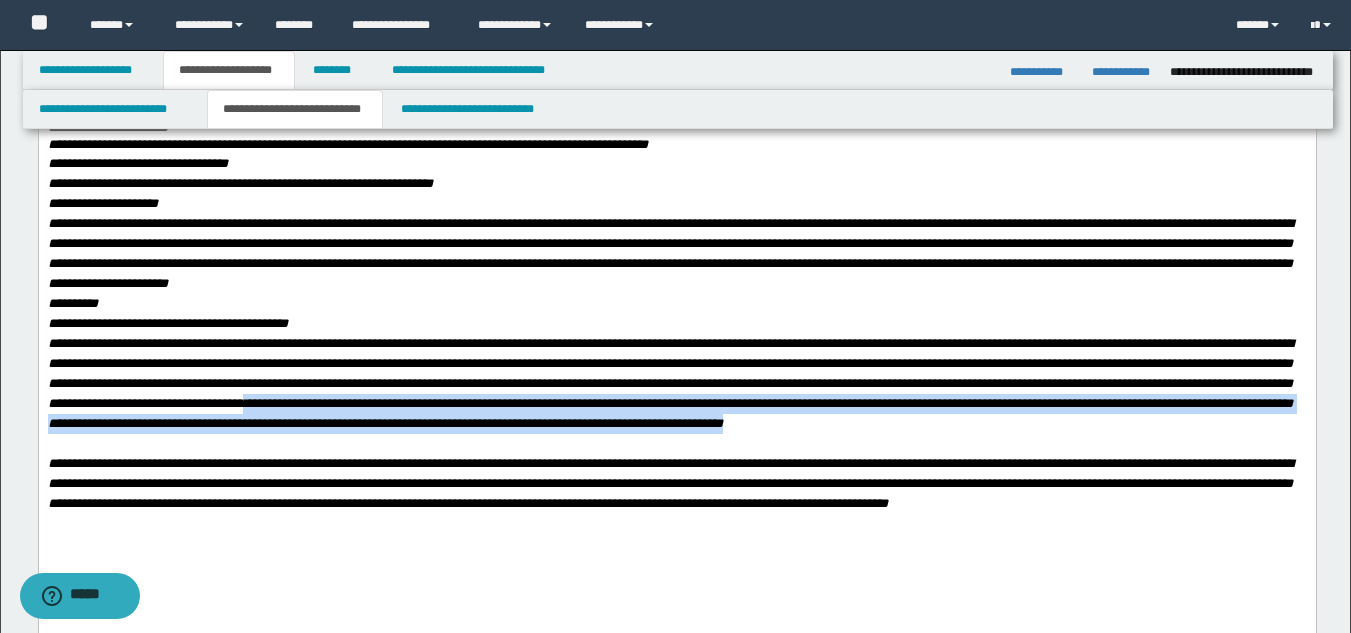 drag, startPoint x: 48, startPoint y: 429, endPoint x: 904, endPoint y: 447, distance: 856.1892 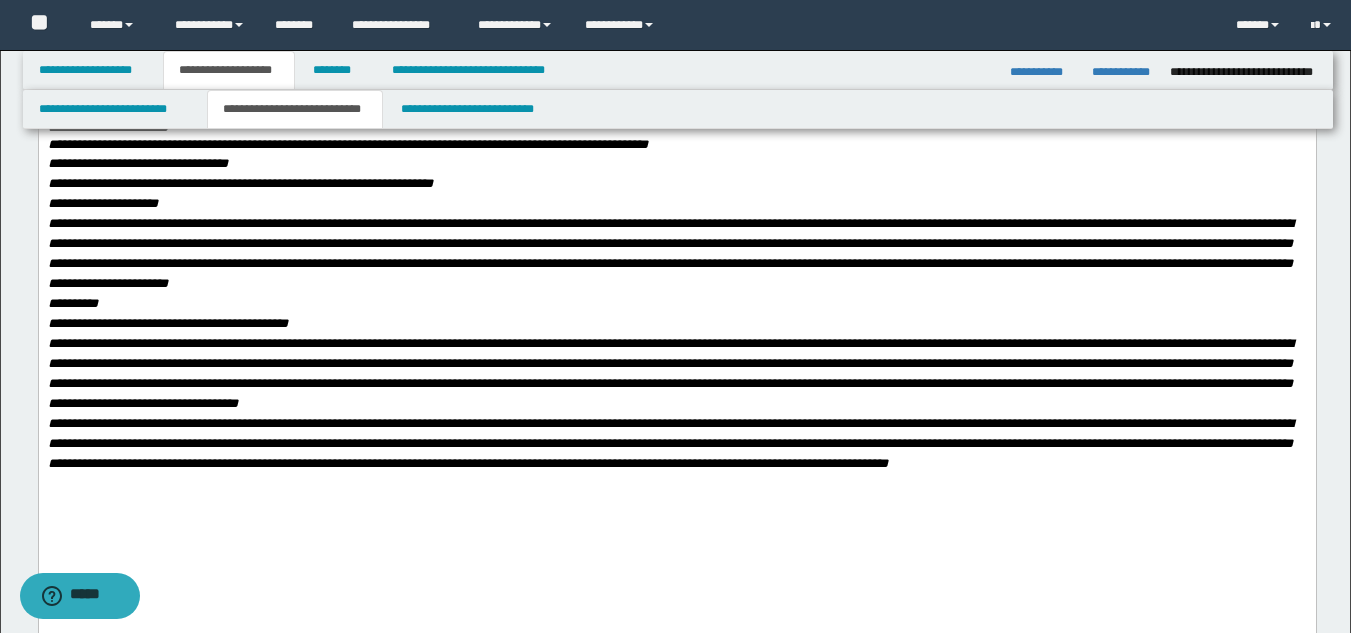 click on "**********" at bounding box center [676, 454] 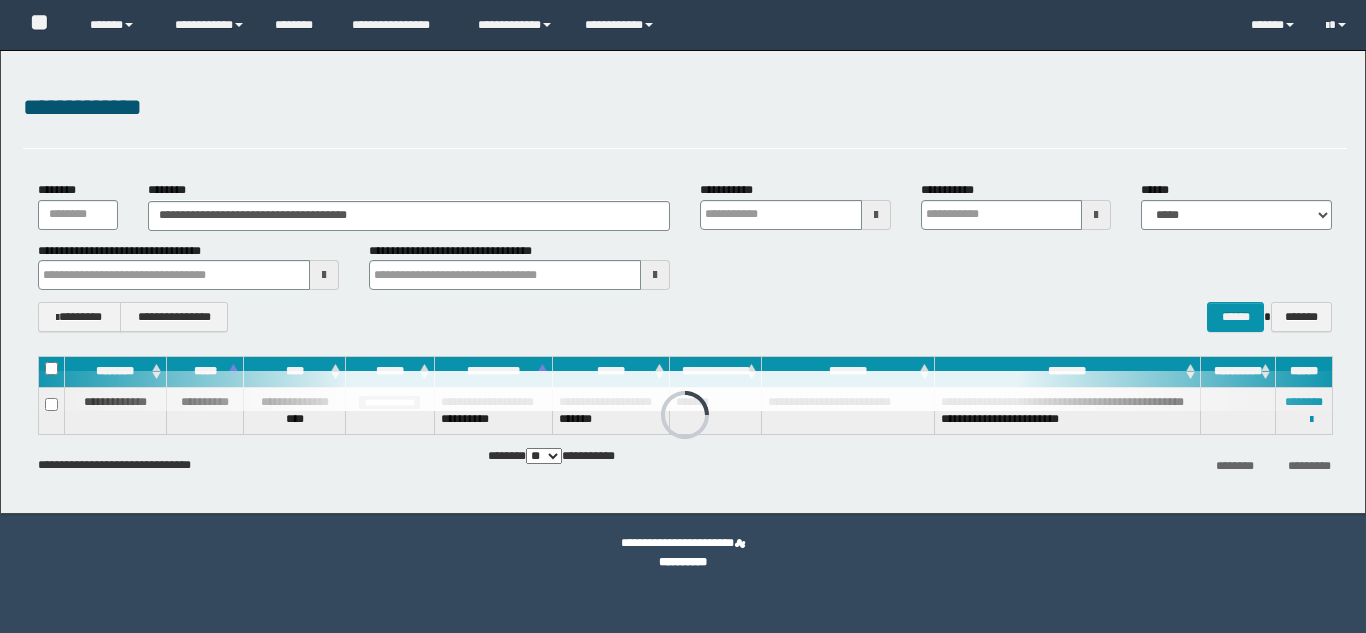 scroll, scrollTop: 0, scrollLeft: 0, axis: both 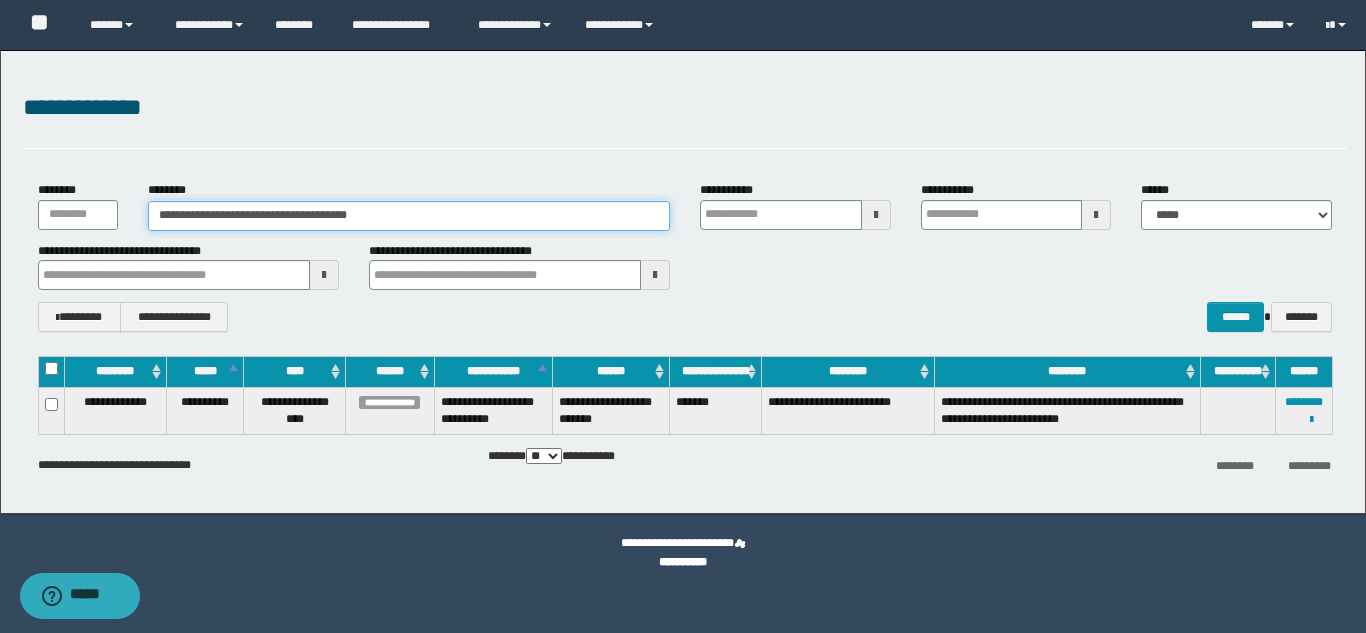drag, startPoint x: 401, startPoint y: 213, endPoint x: 154, endPoint y: 213, distance: 247 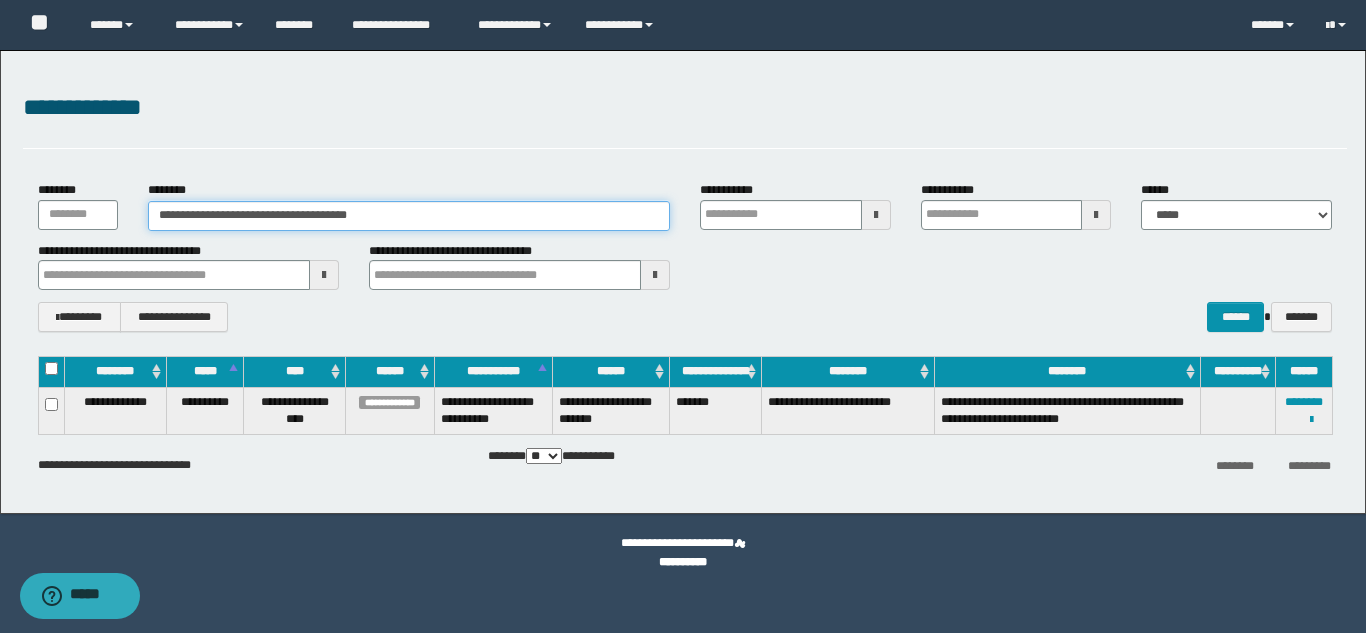 paste 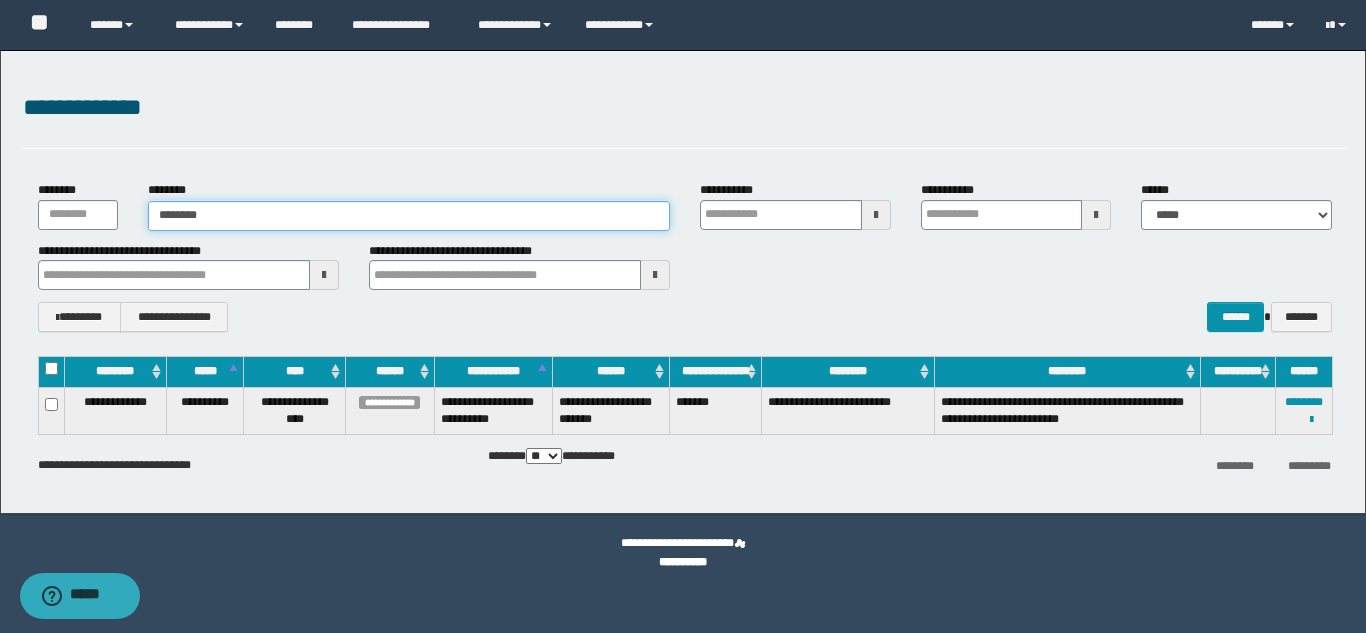 type on "********" 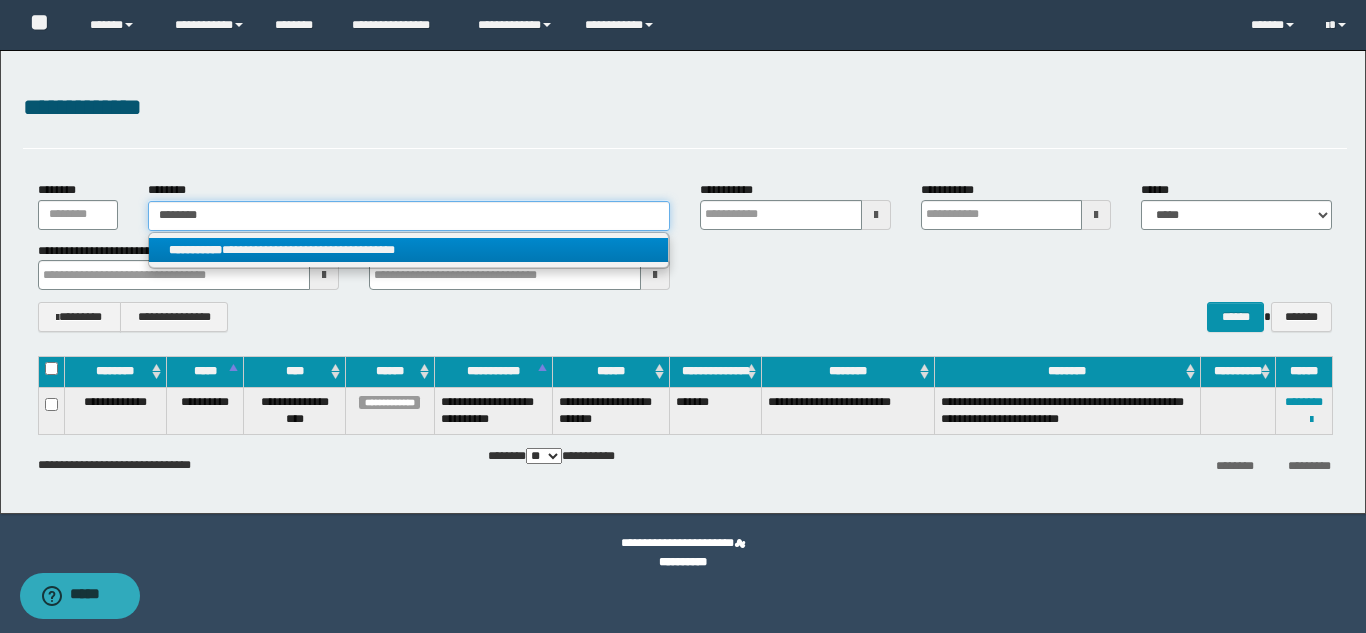 type on "********" 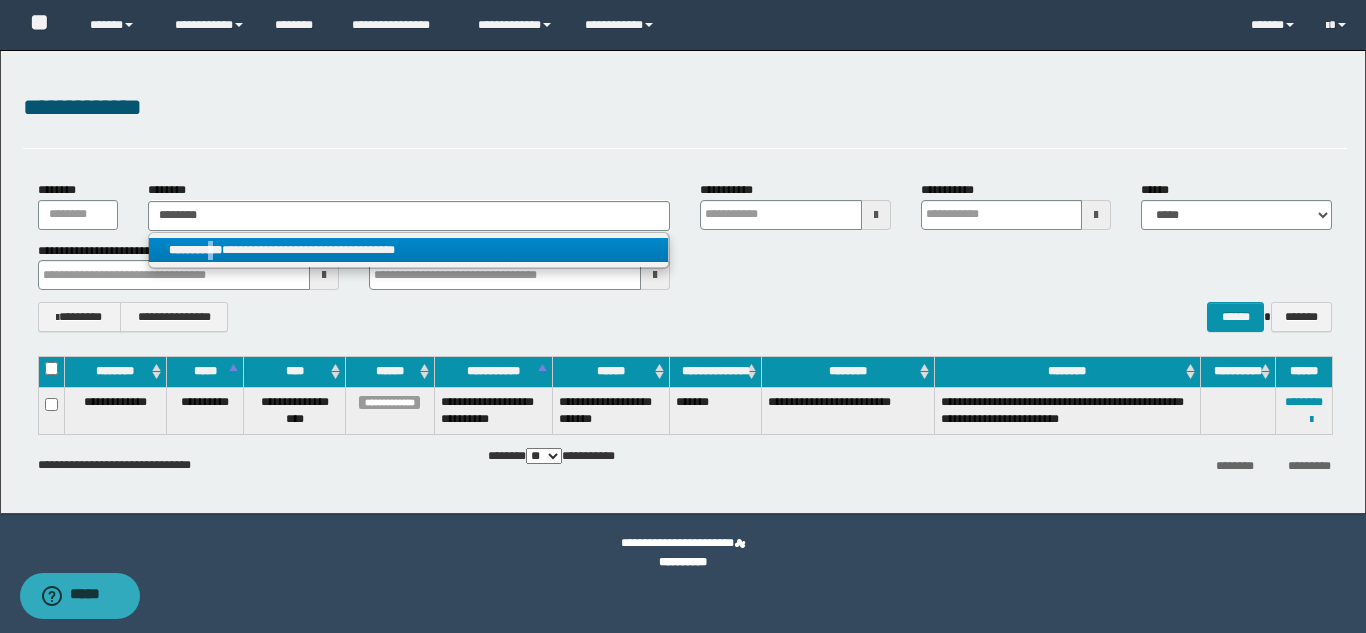 click on "**********" at bounding box center [408, 250] 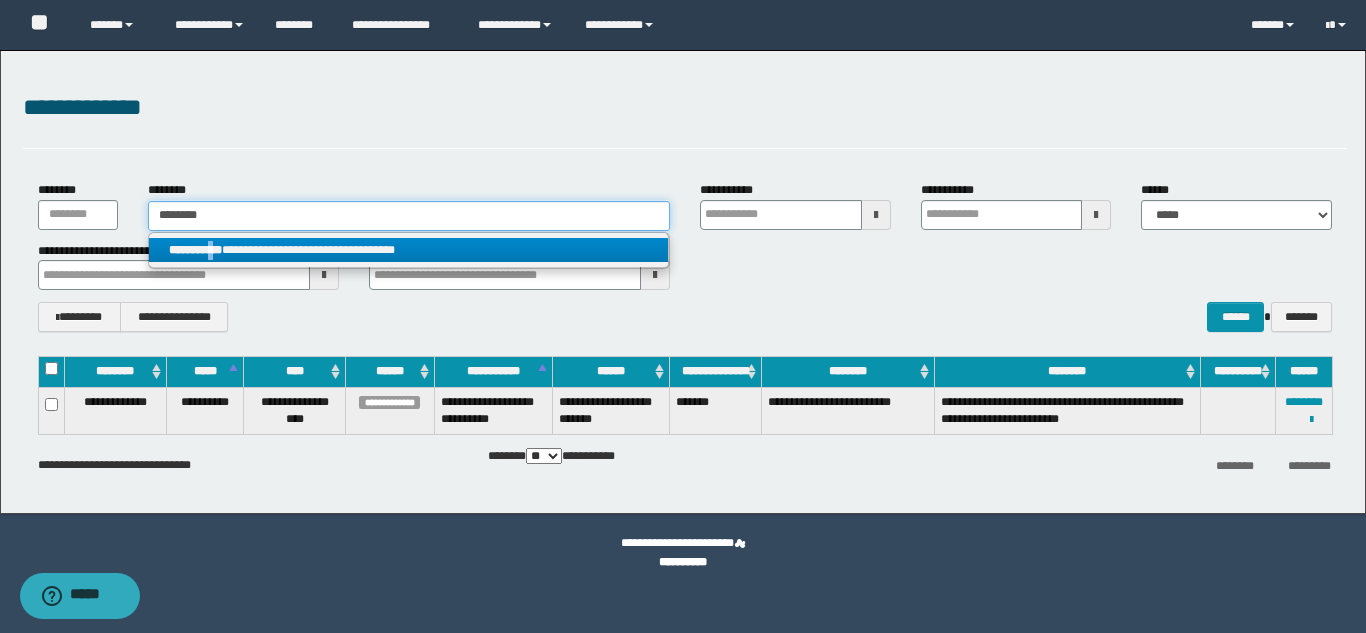 type 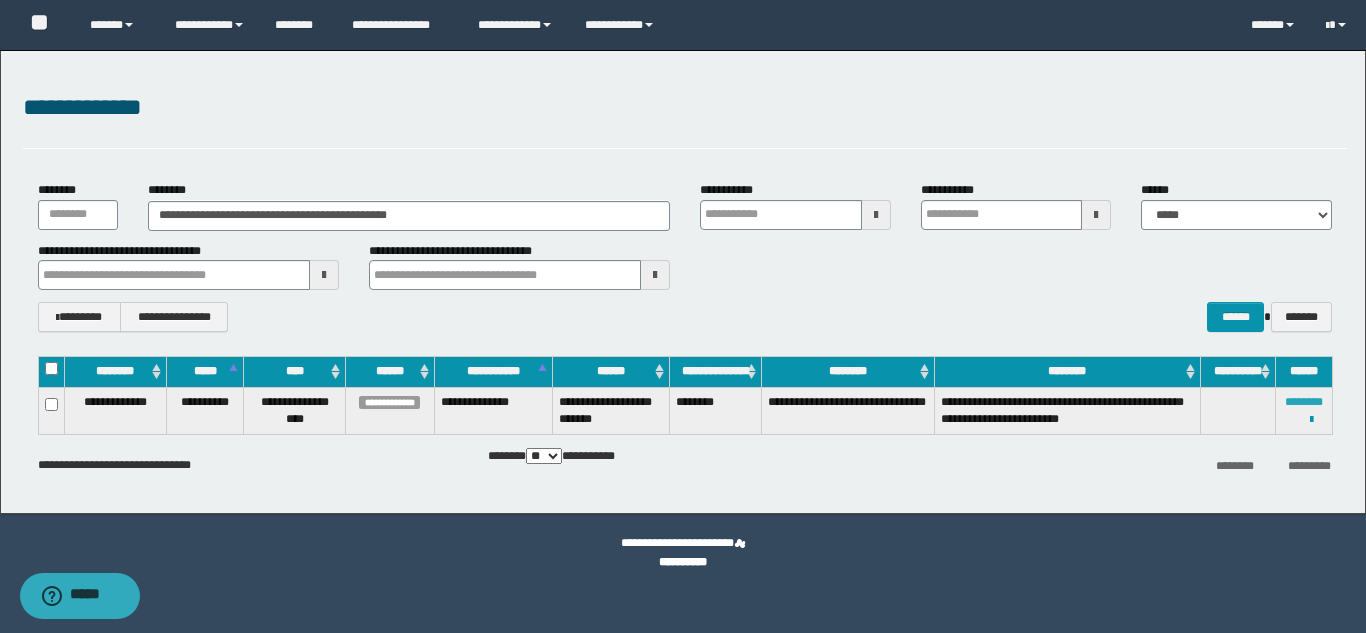 click on "********" at bounding box center [1304, 402] 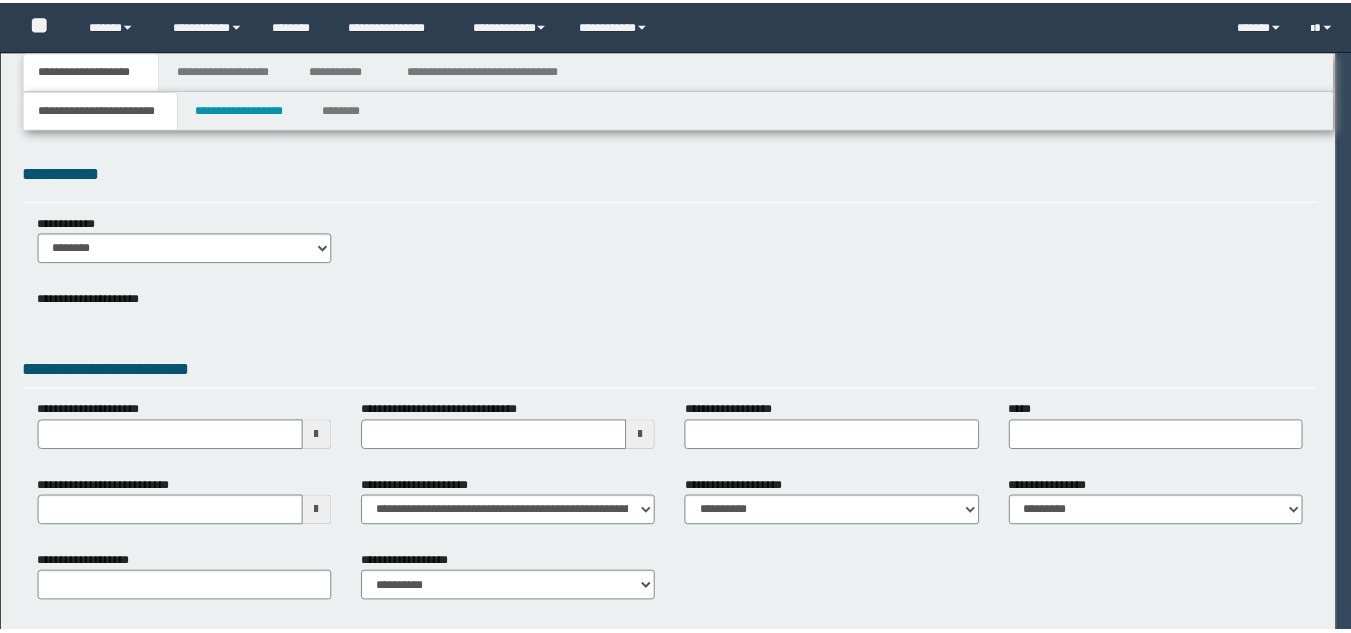 scroll, scrollTop: 0, scrollLeft: 0, axis: both 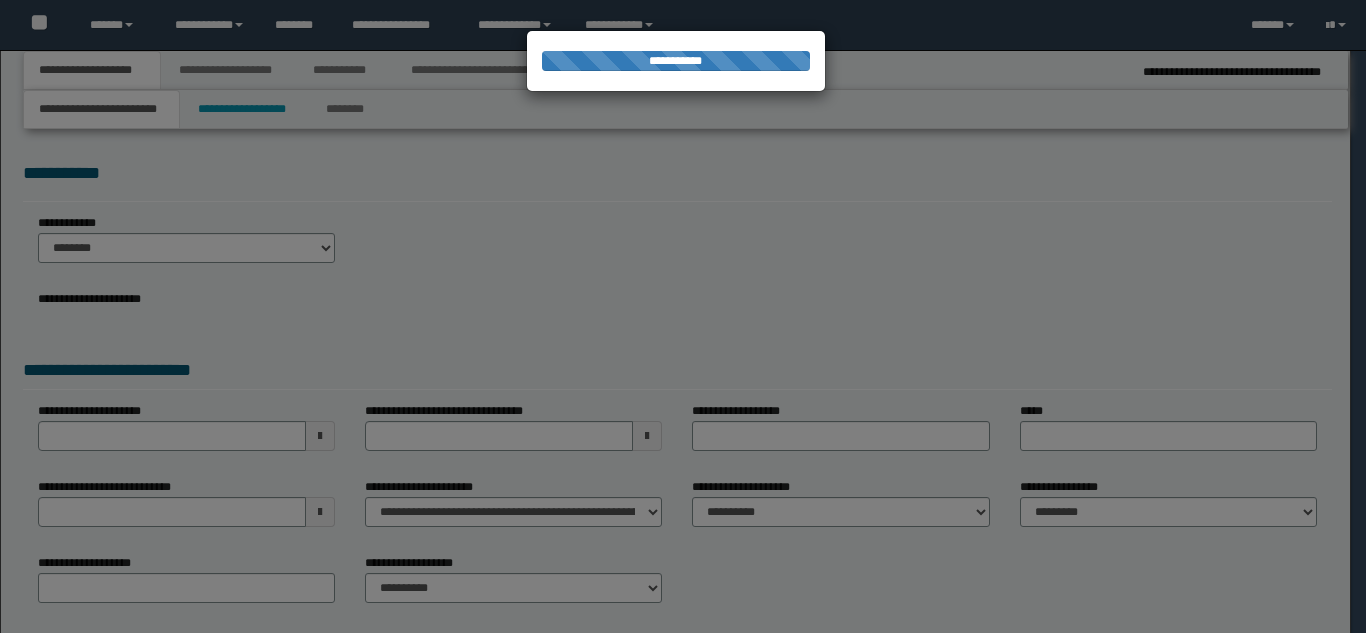 select on "*" 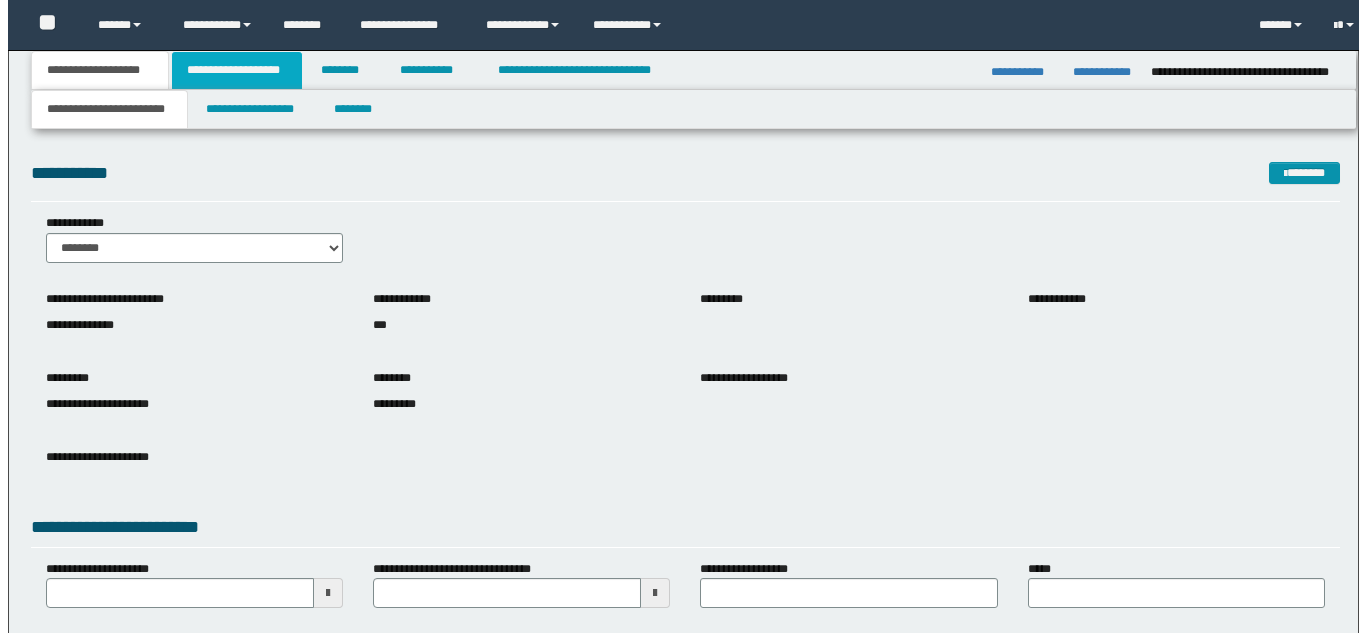 scroll, scrollTop: 0, scrollLeft: 0, axis: both 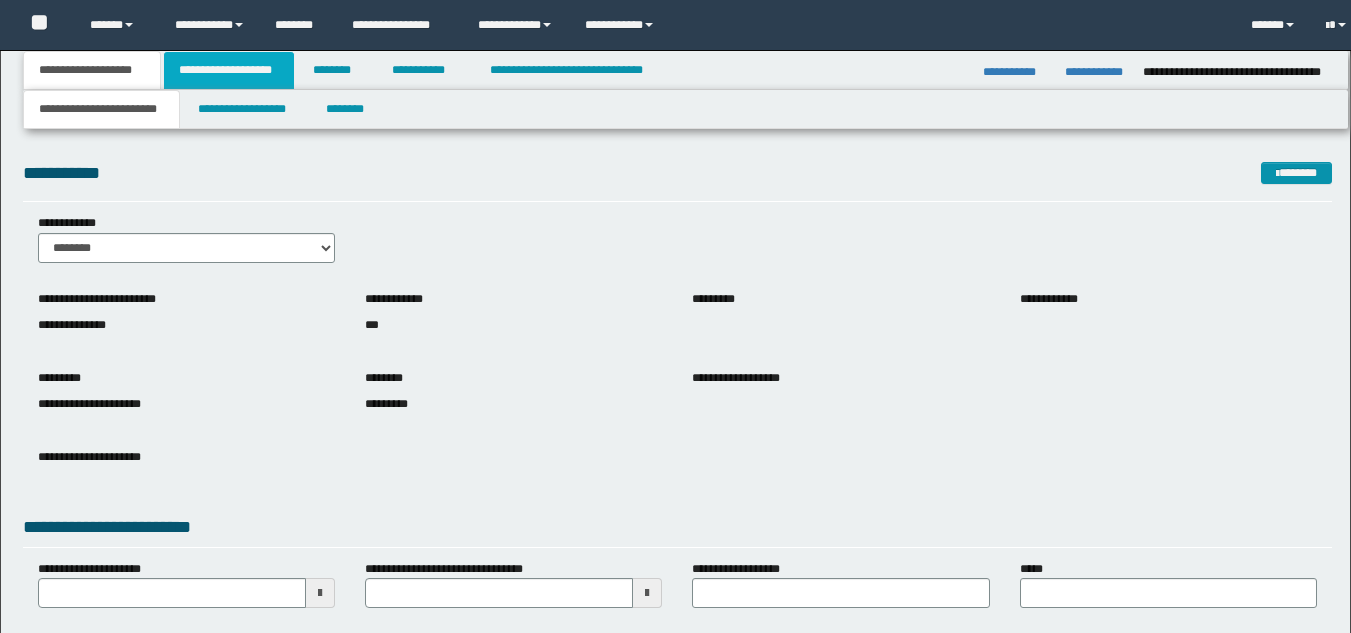 click on "**********" at bounding box center (229, 70) 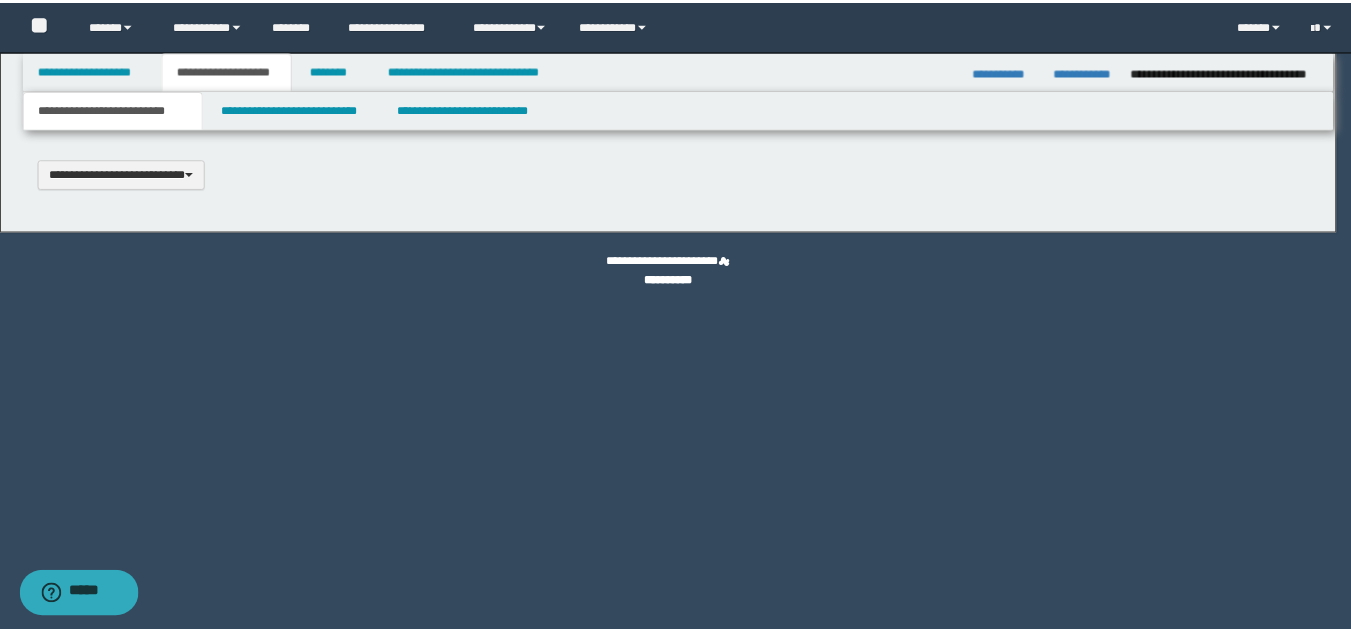 scroll, scrollTop: 0, scrollLeft: 0, axis: both 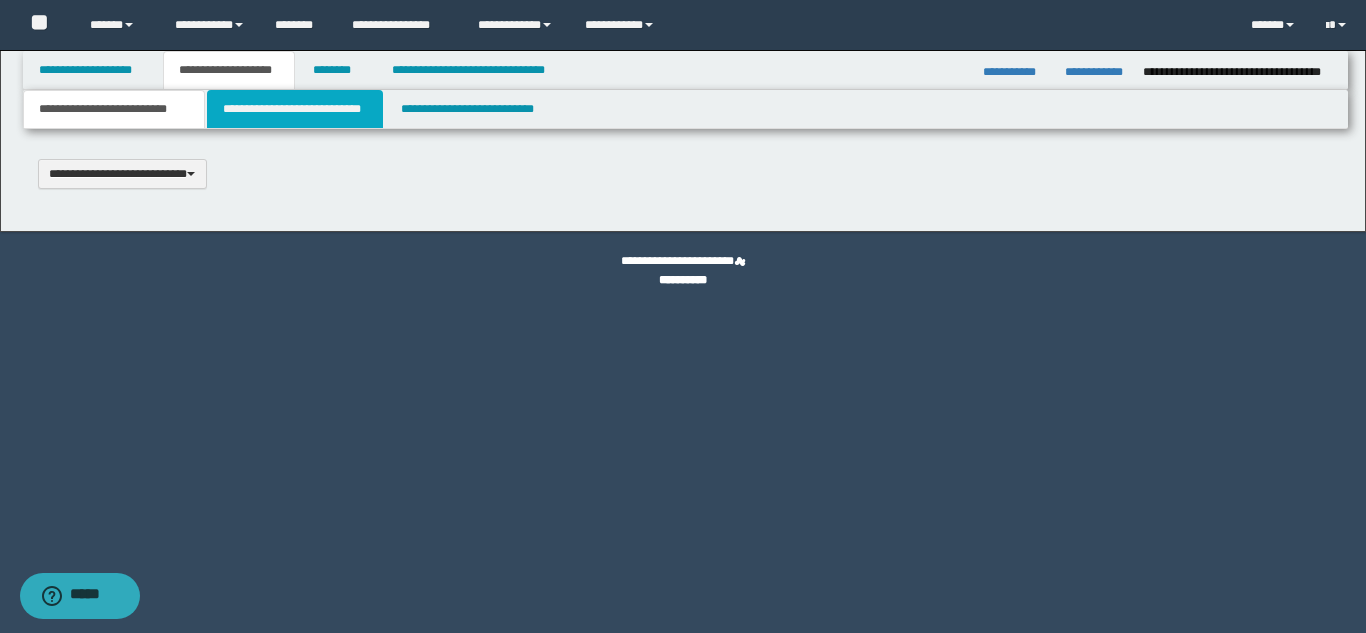 click on "**********" at bounding box center (295, 109) 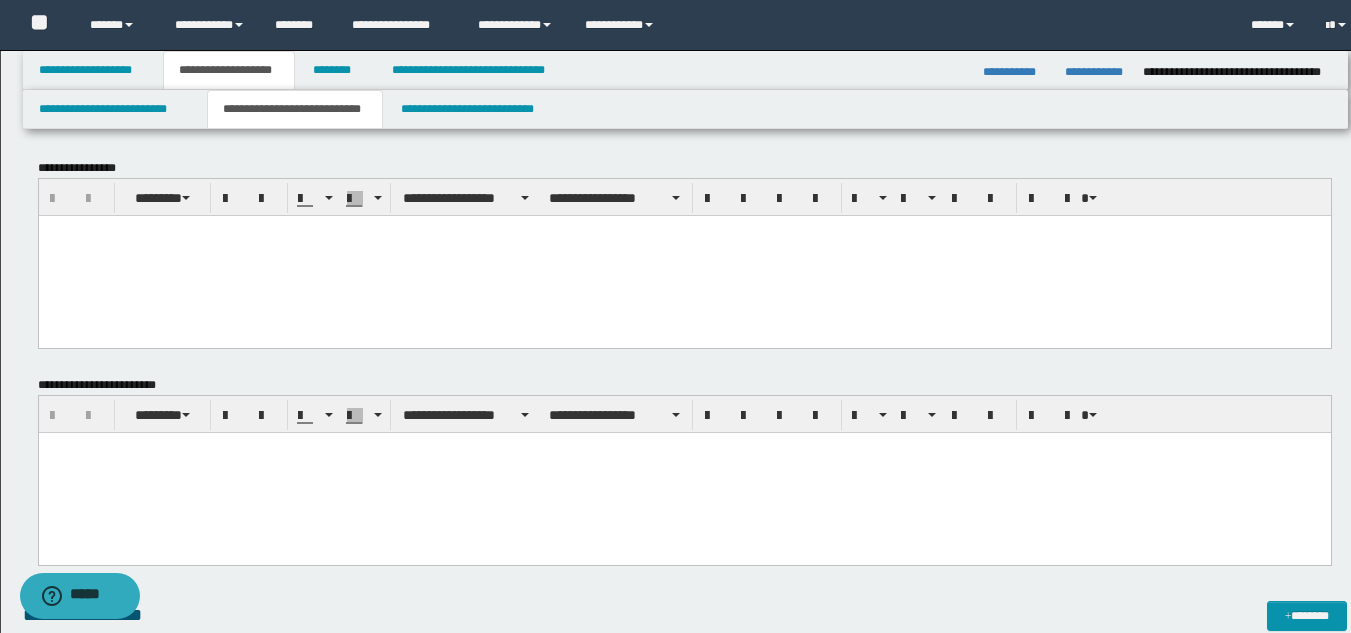 scroll, scrollTop: 0, scrollLeft: 0, axis: both 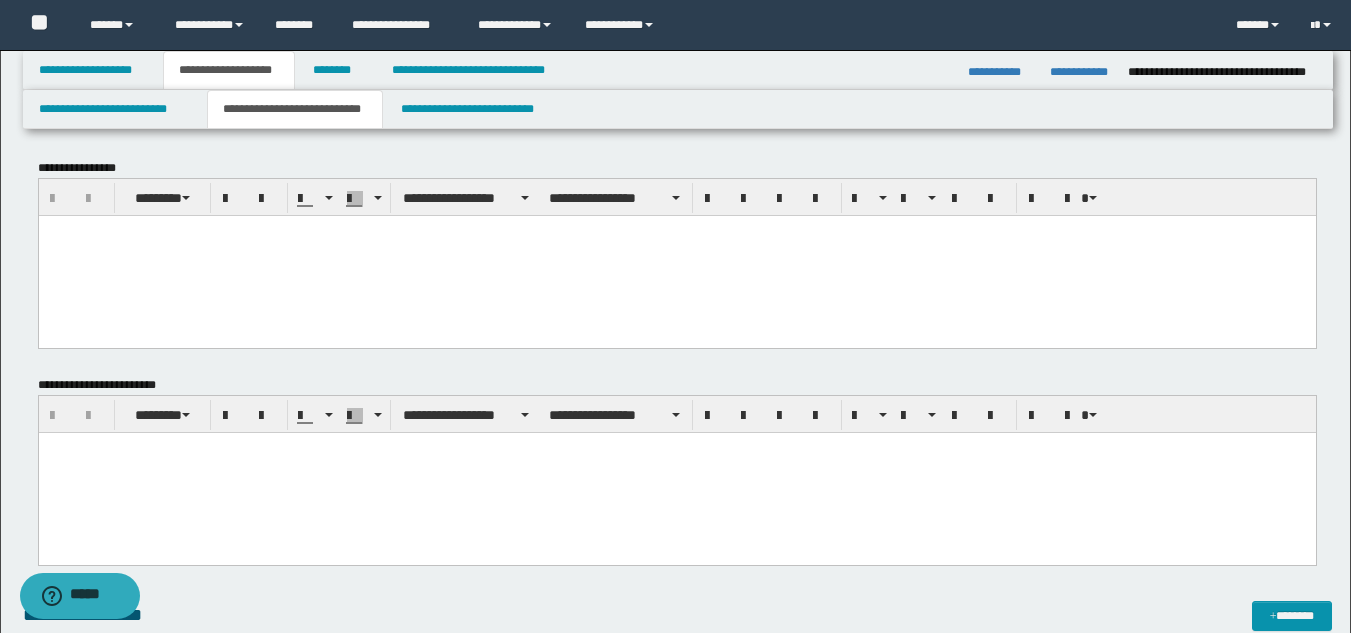 click at bounding box center [676, 255] 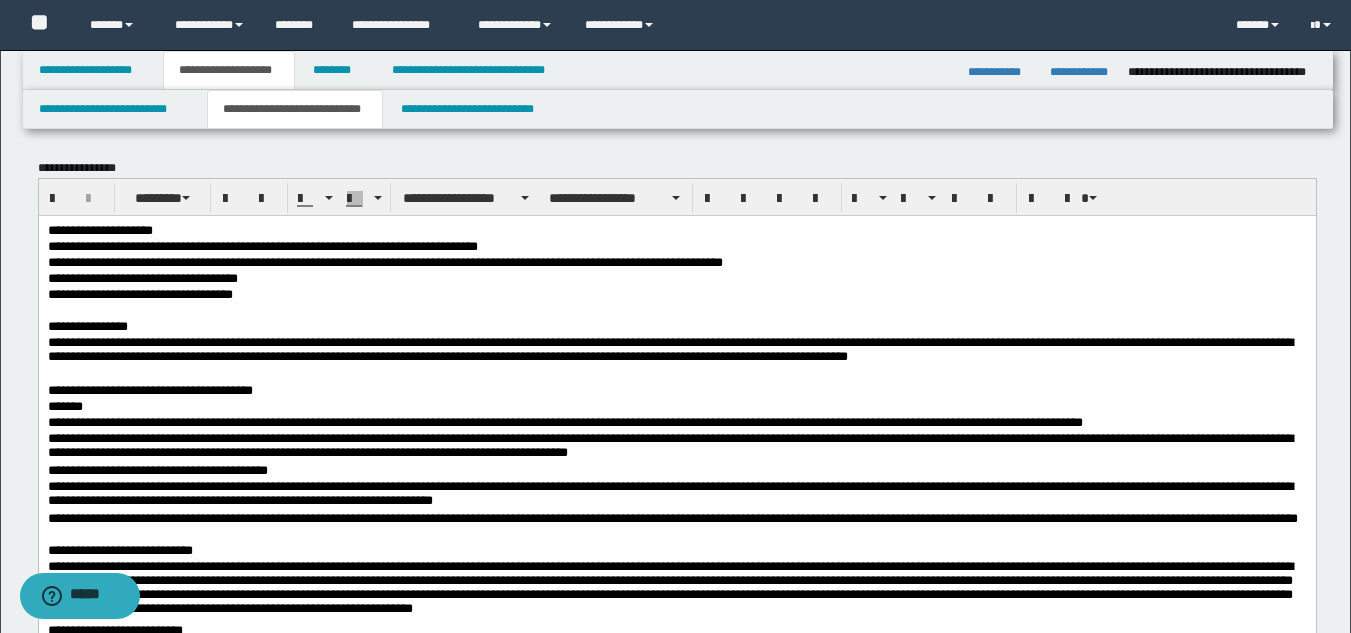 click on "**********" at bounding box center (676, 506) 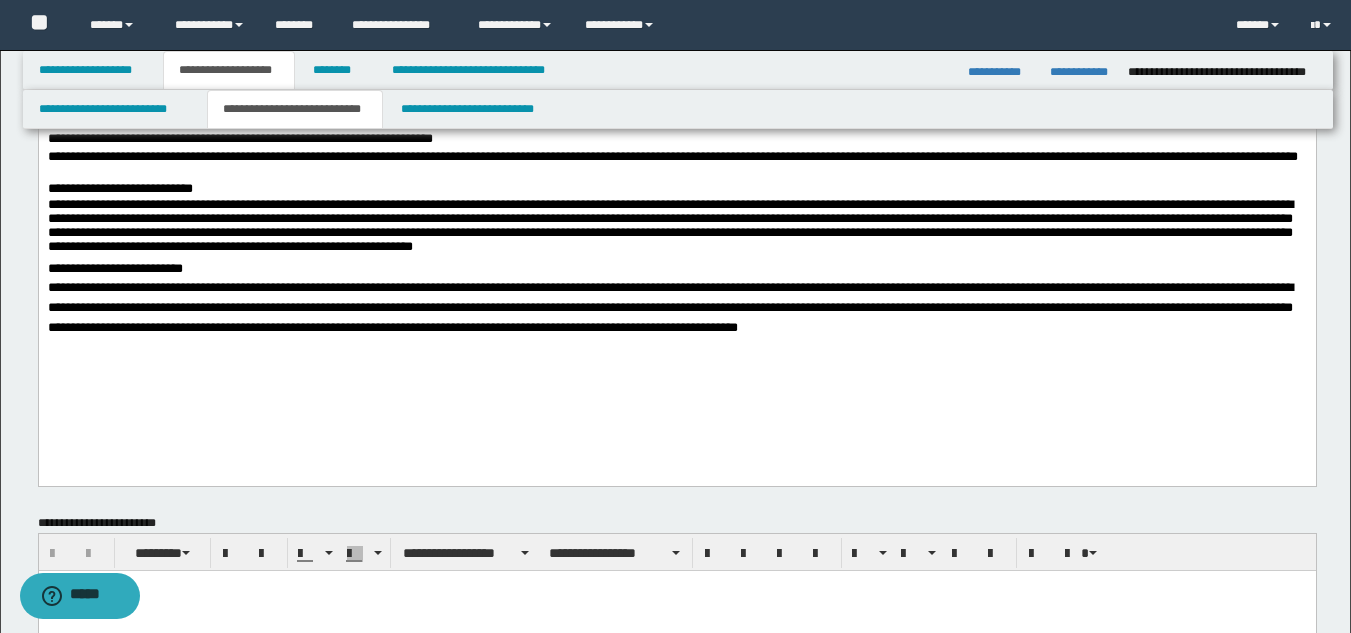 scroll, scrollTop: 351, scrollLeft: 0, axis: vertical 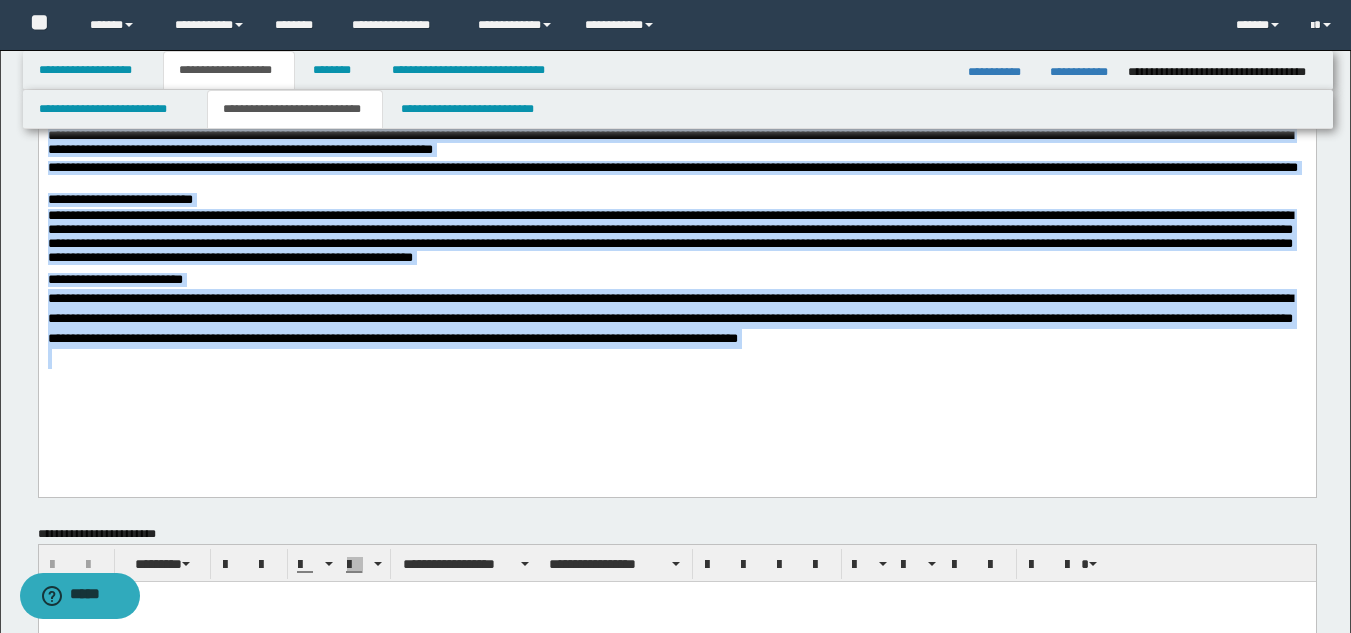 drag, startPoint x: 45, startPoint y: -124, endPoint x: 1030, endPoint y: 356, distance: 1095.7303 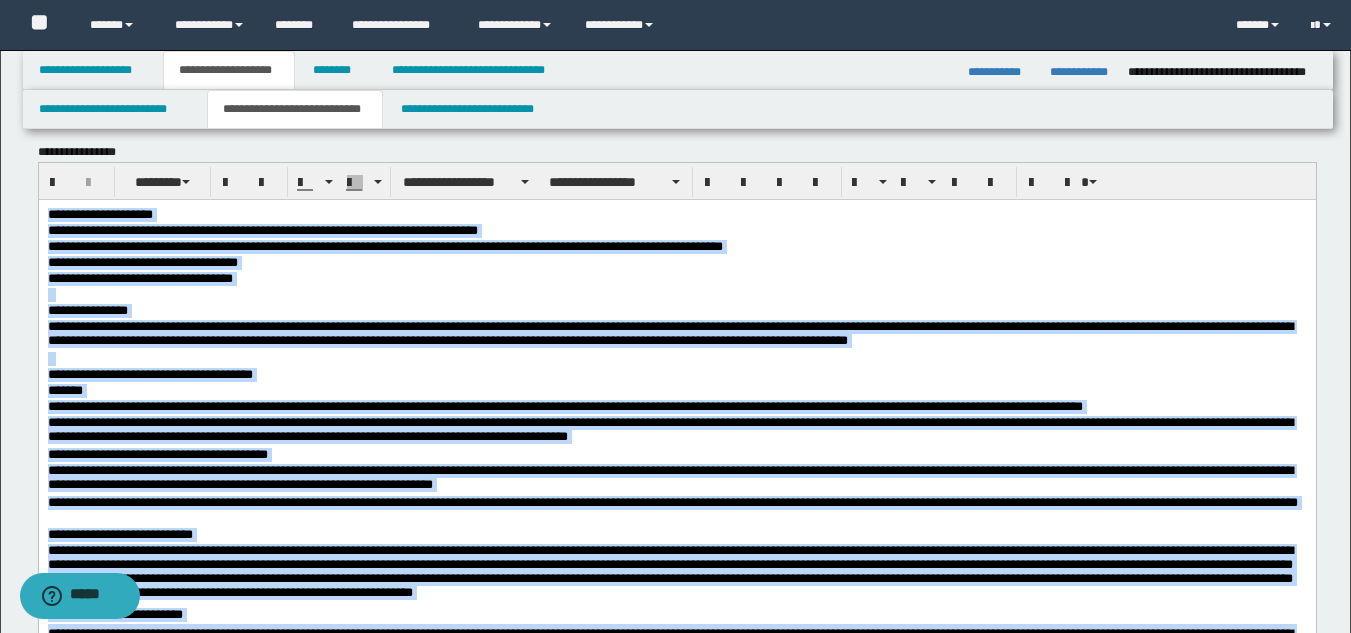 scroll, scrollTop: 0, scrollLeft: 0, axis: both 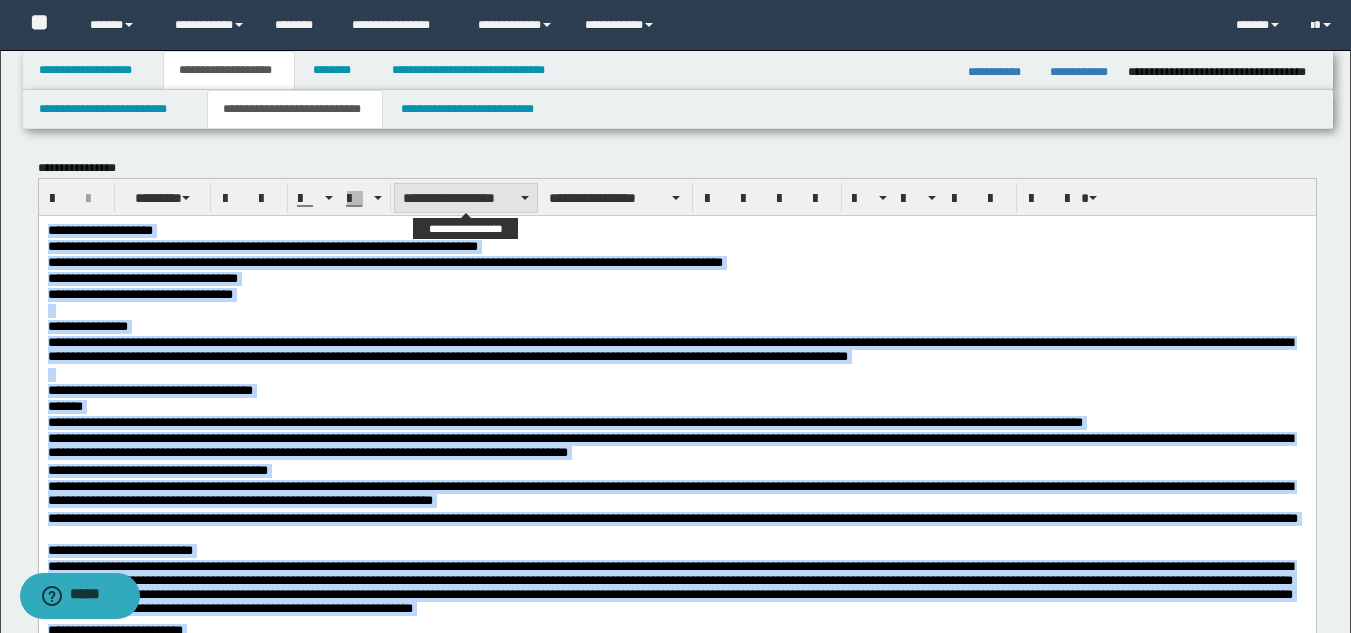 click on "**********" at bounding box center (466, 198) 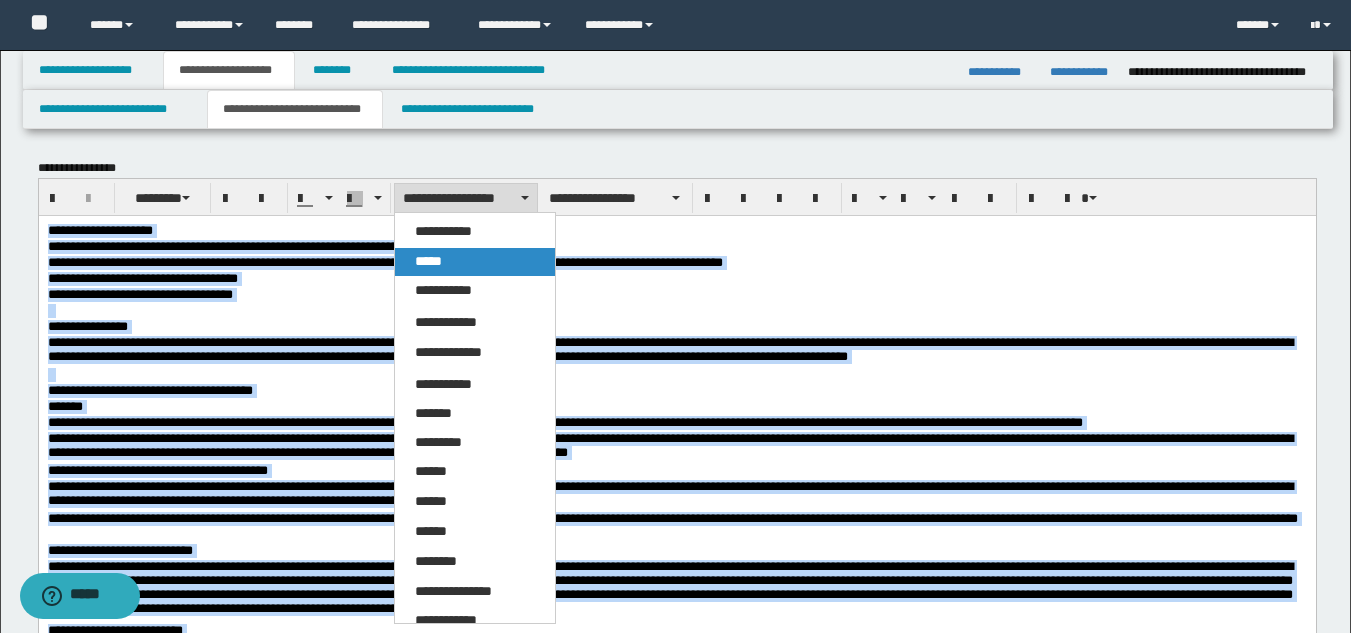 click on "*****" at bounding box center (428, 261) 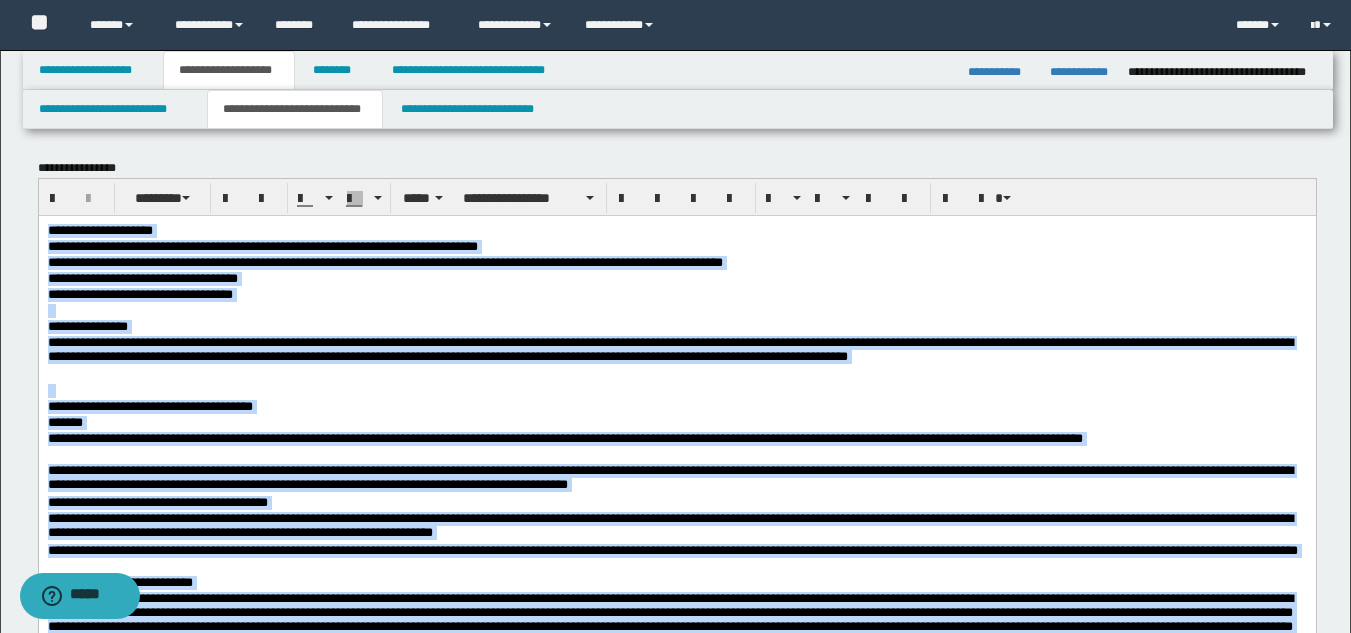 click on "**********" at bounding box center [676, 295] 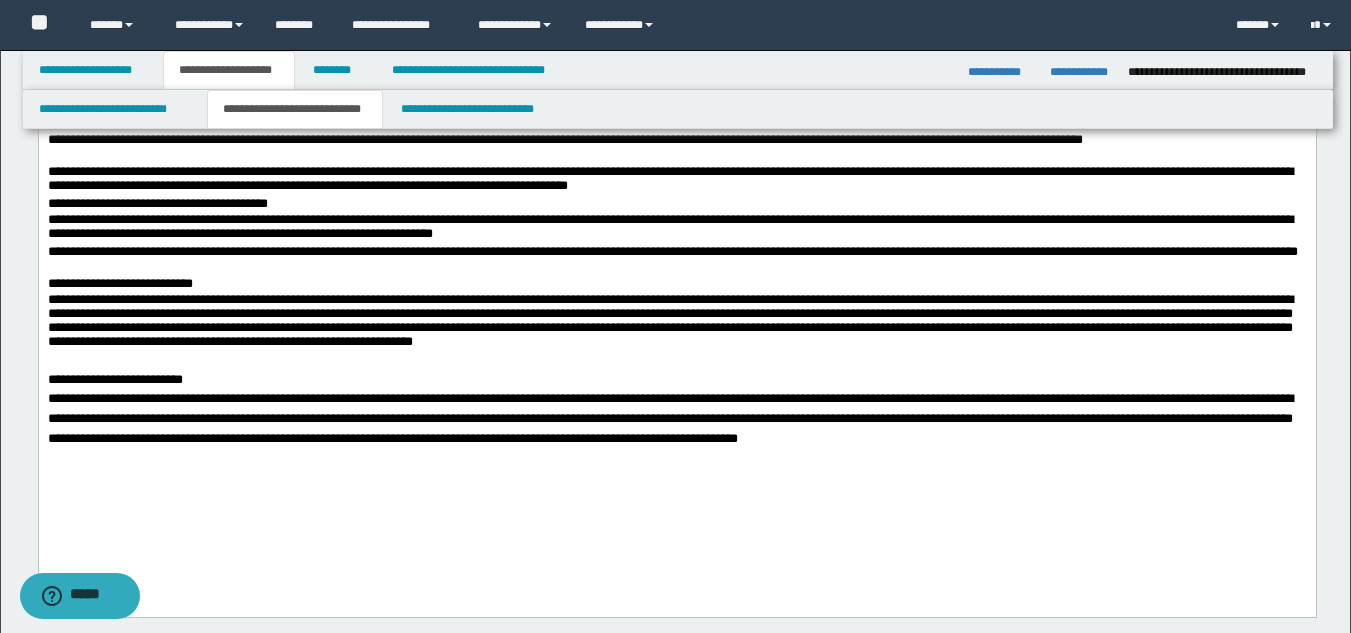 scroll, scrollTop: 300, scrollLeft: 0, axis: vertical 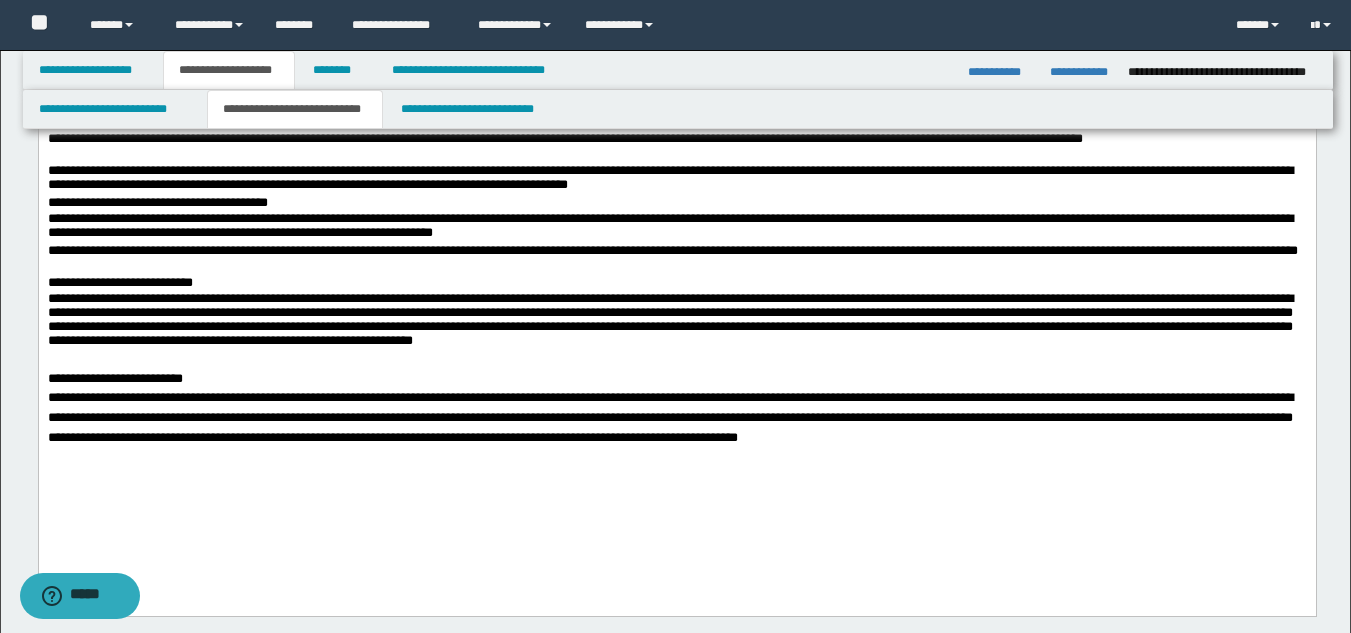 click on "**********" at bounding box center (676, 332) 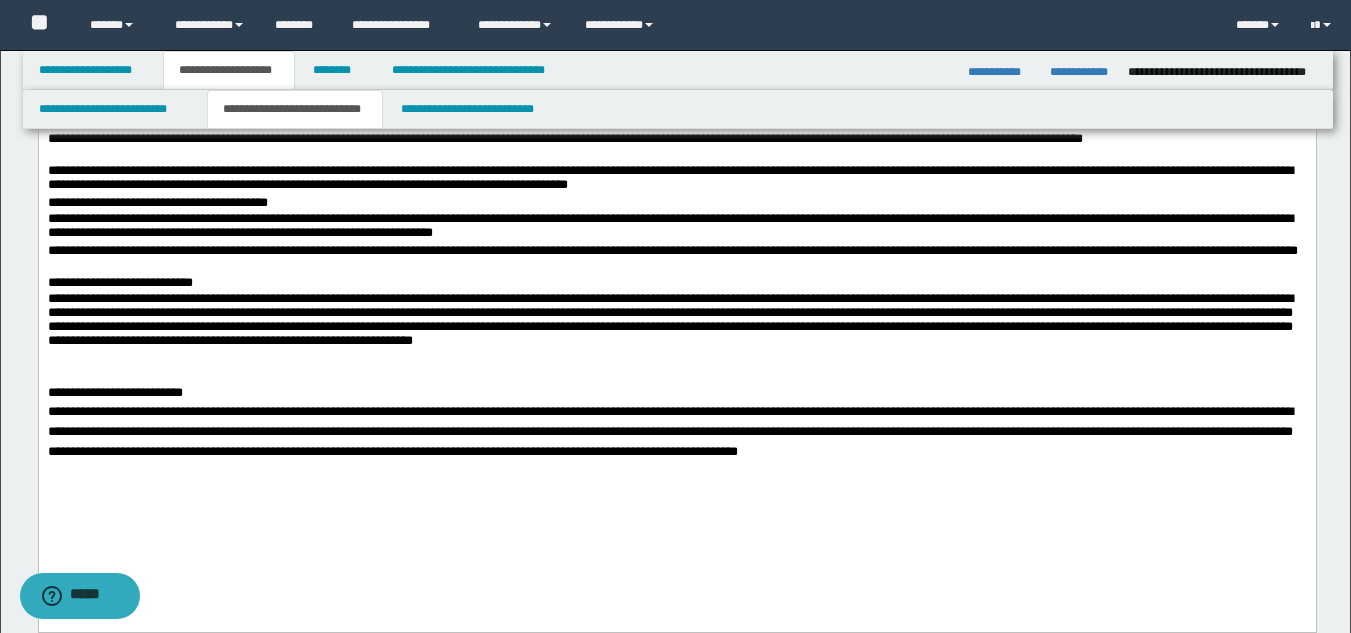 click at bounding box center [676, 492] 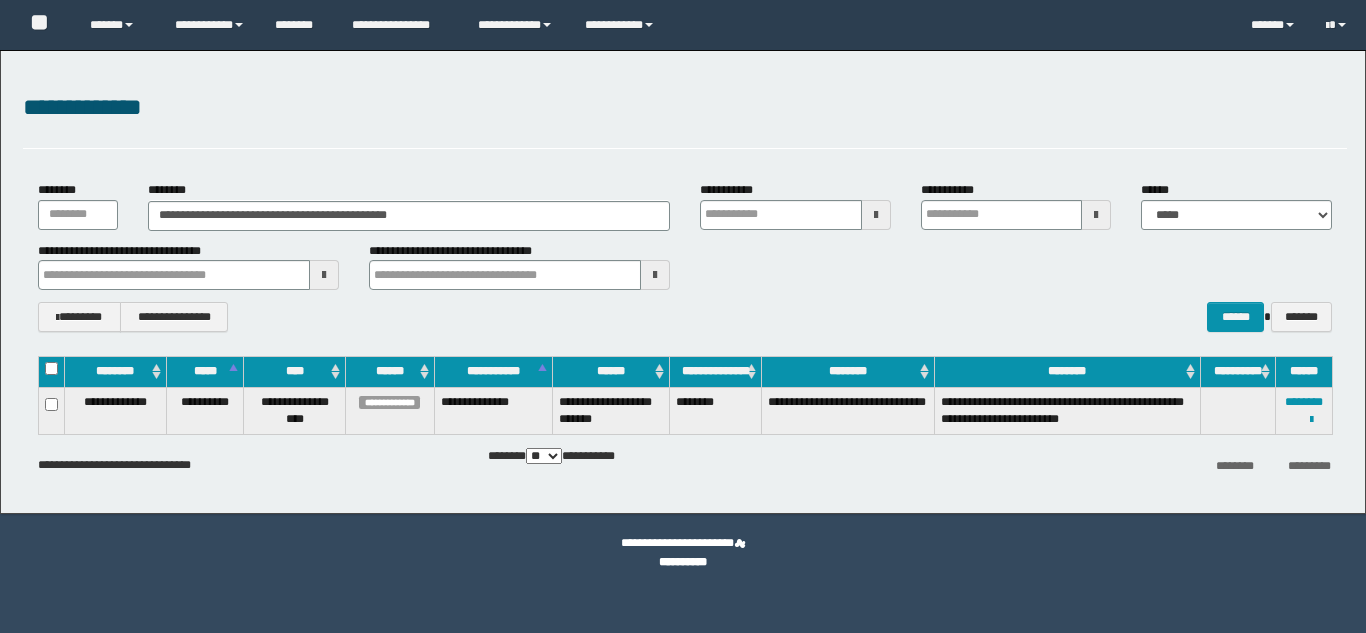 scroll, scrollTop: 0, scrollLeft: 0, axis: both 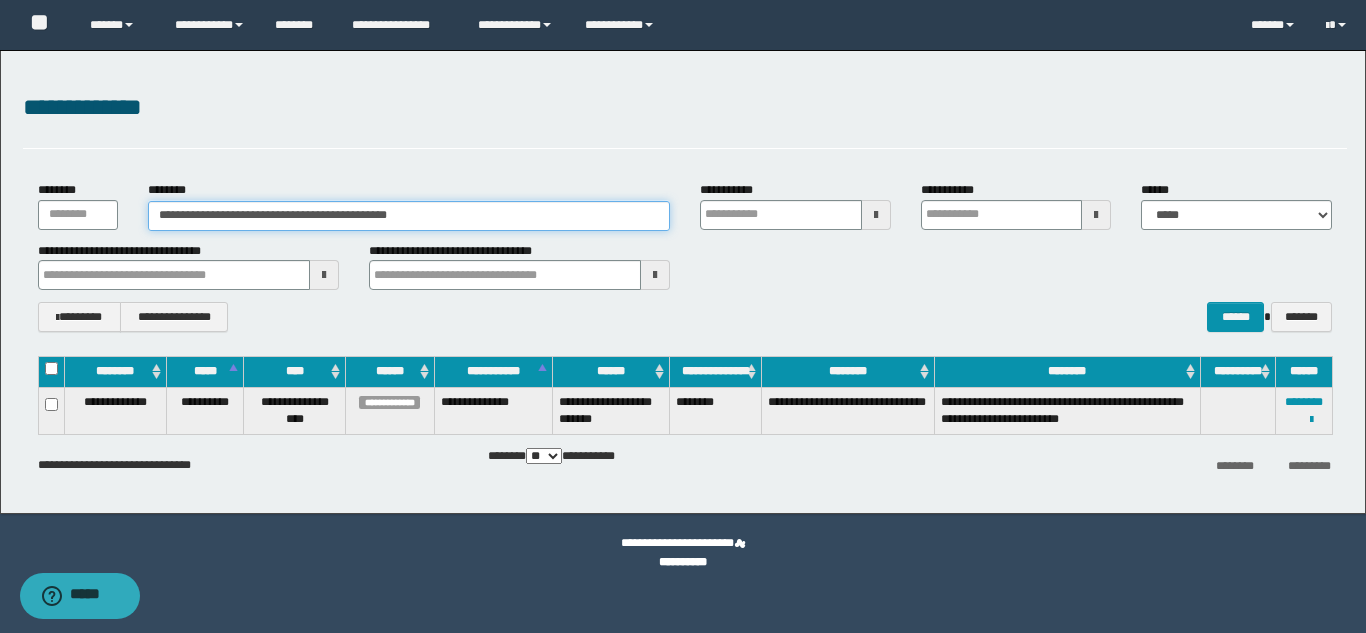 drag, startPoint x: 441, startPoint y: 216, endPoint x: 137, endPoint y: 221, distance: 304.0411 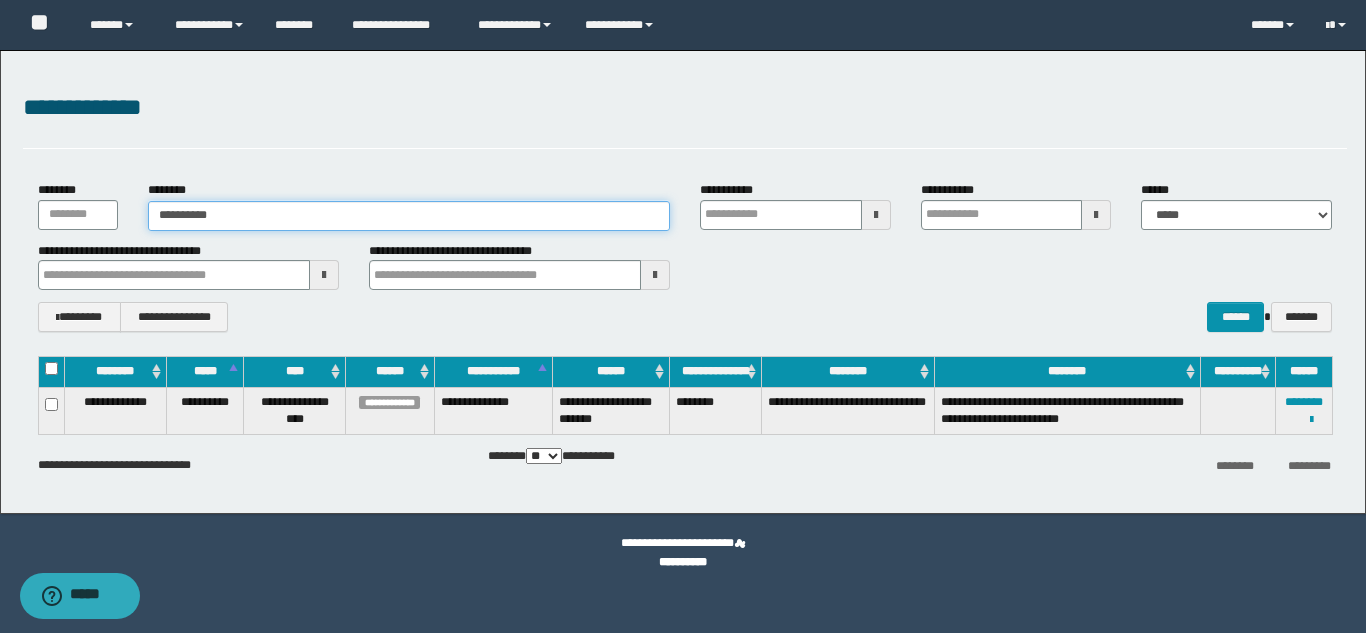type on "**********" 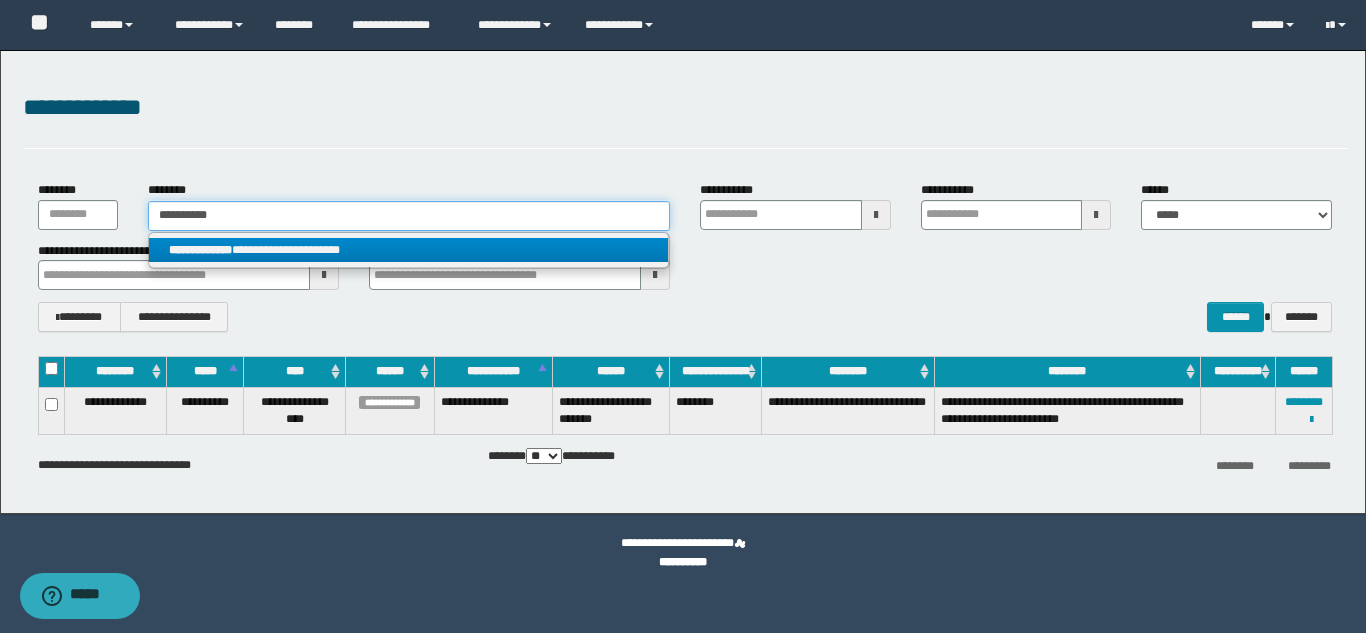 type on "**********" 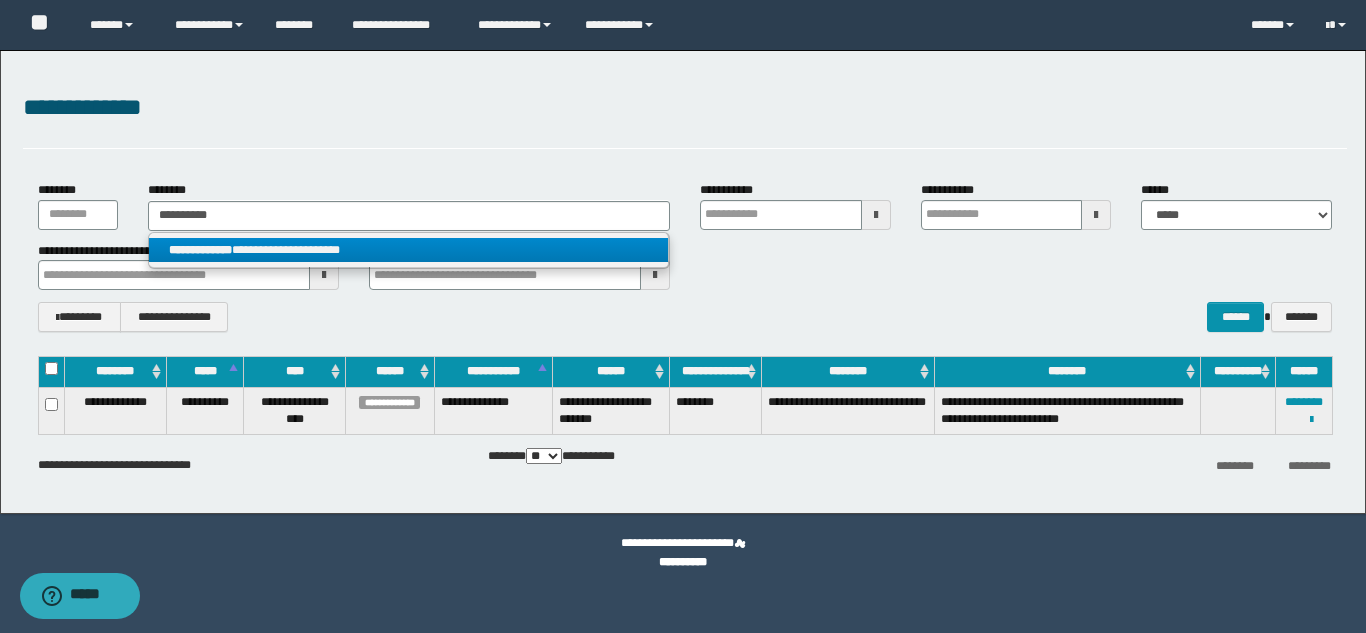 click on "**********" at bounding box center (200, 250) 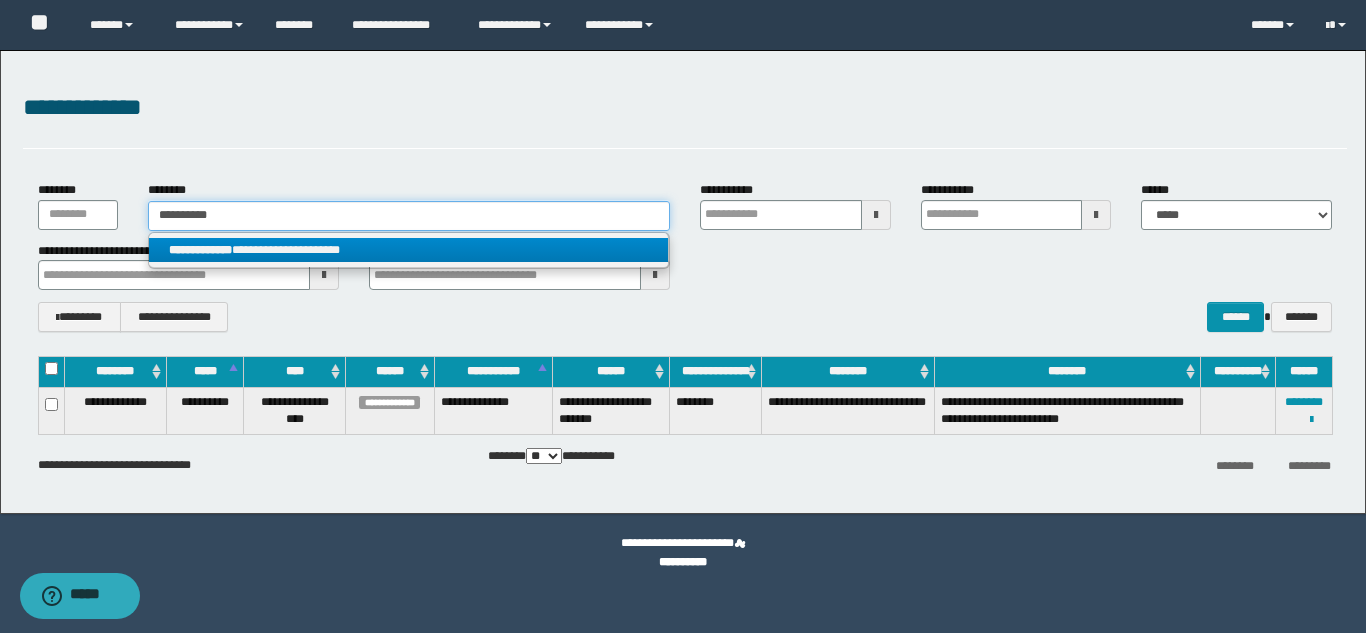 type 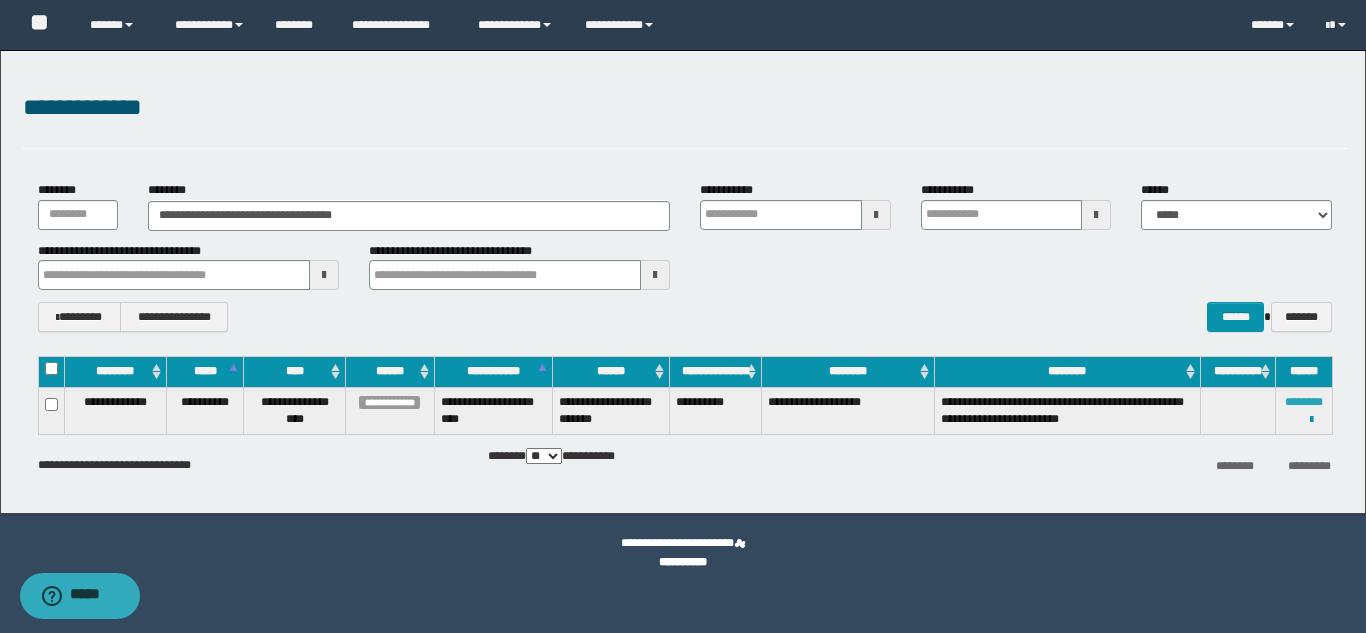 click on "********" at bounding box center (1304, 402) 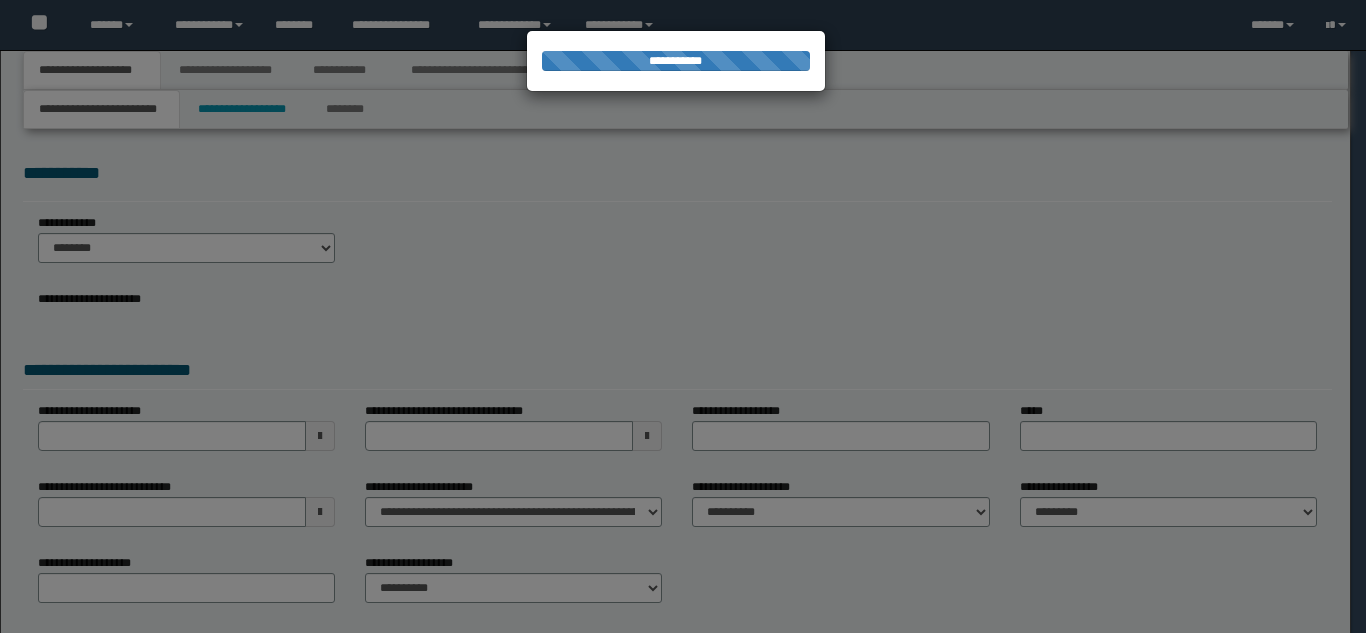 scroll, scrollTop: 0, scrollLeft: 0, axis: both 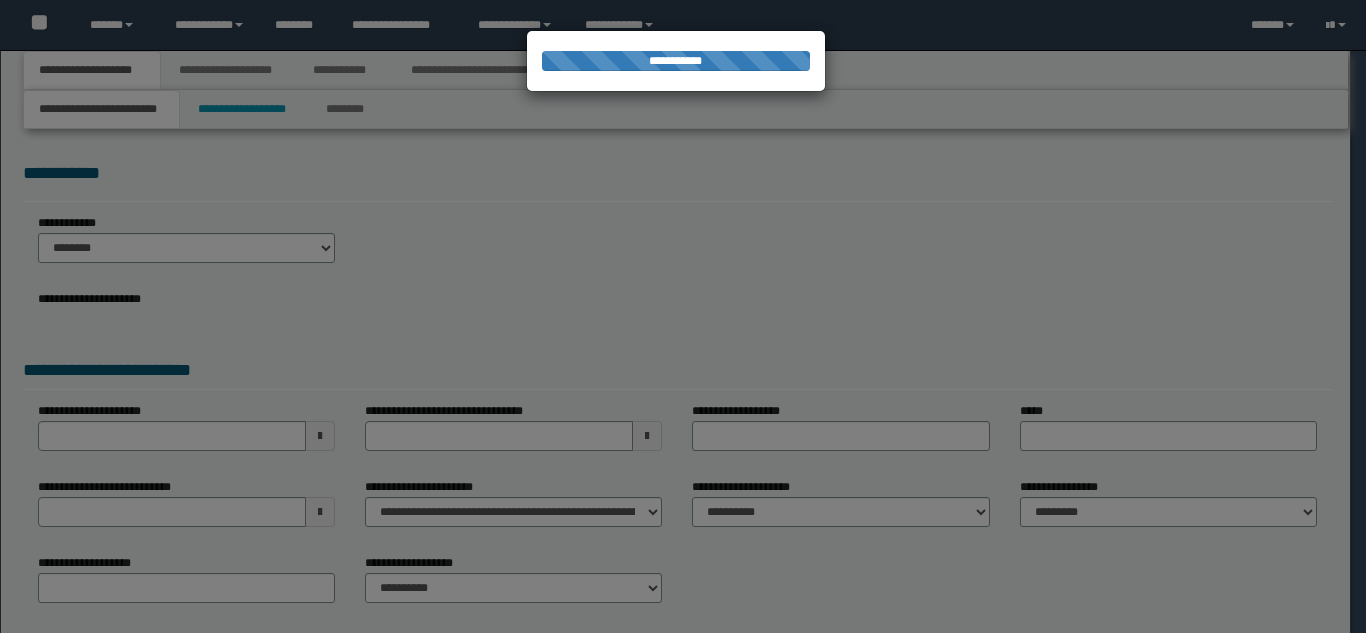 select on "*" 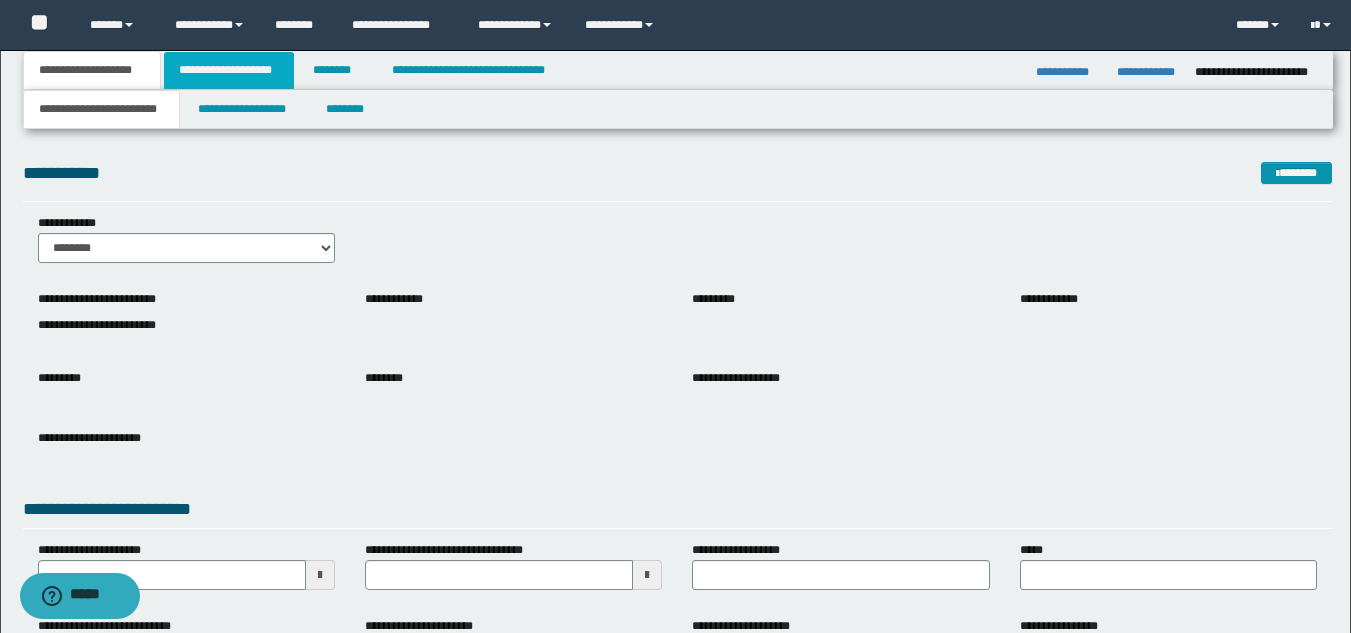 click on "**********" at bounding box center (229, 70) 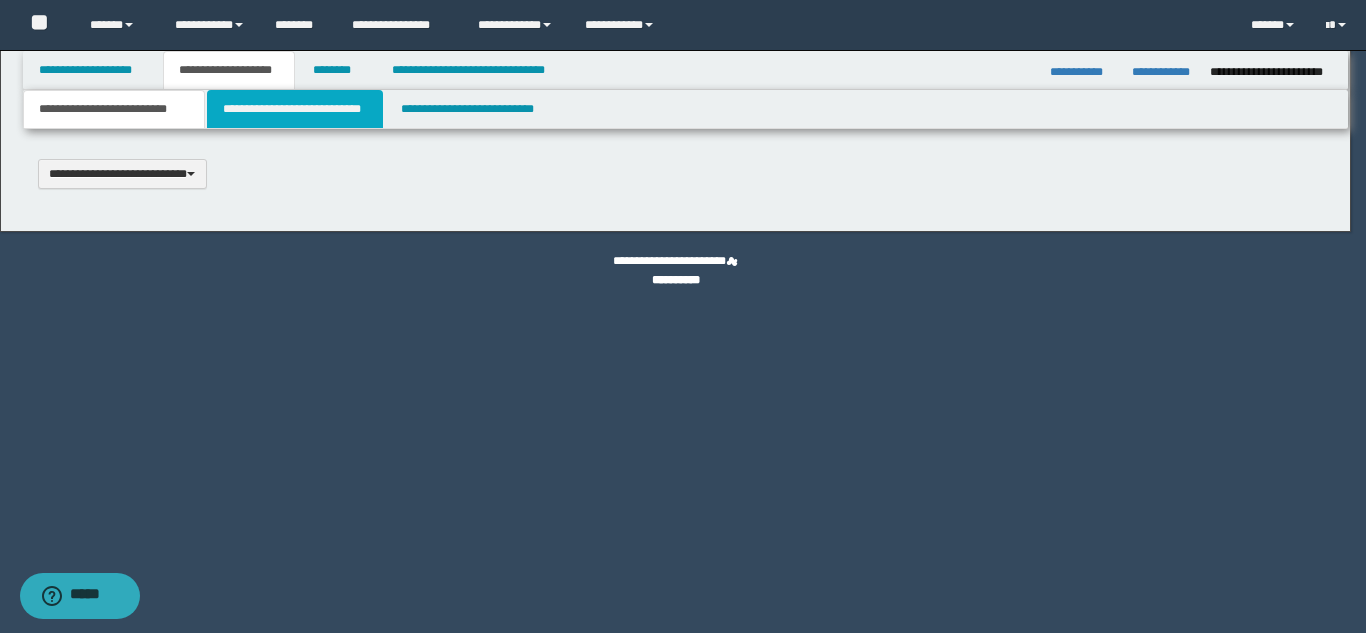 type 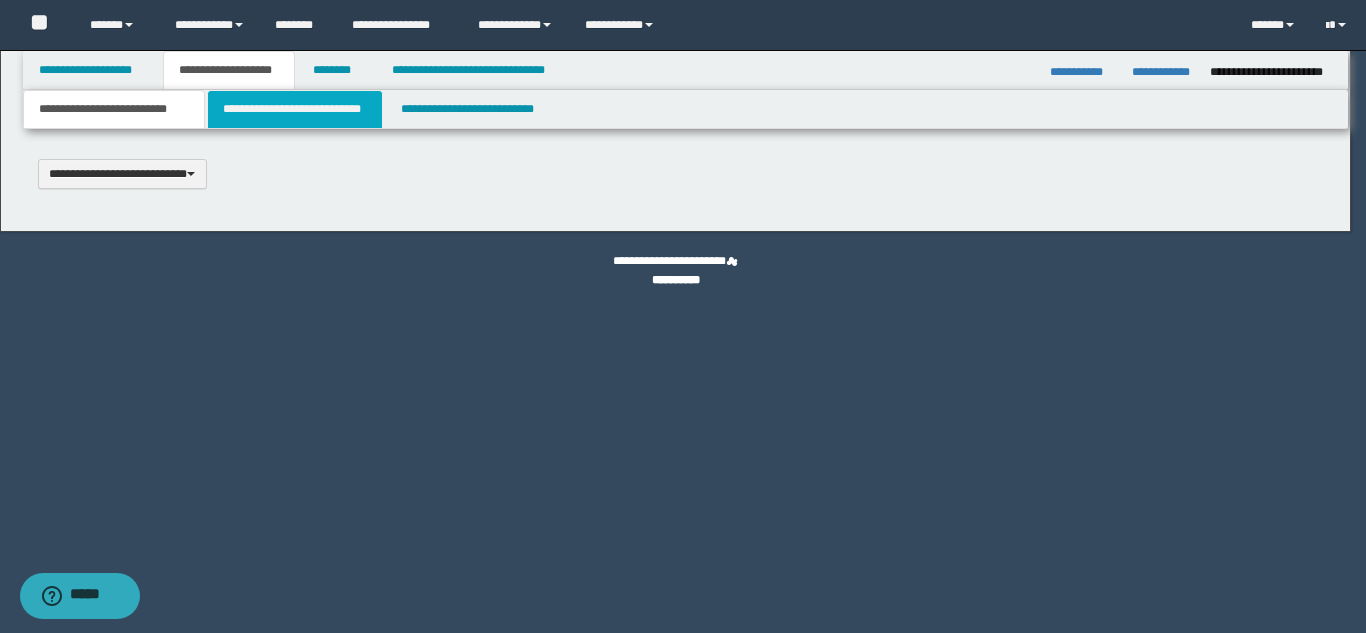 scroll, scrollTop: 0, scrollLeft: 0, axis: both 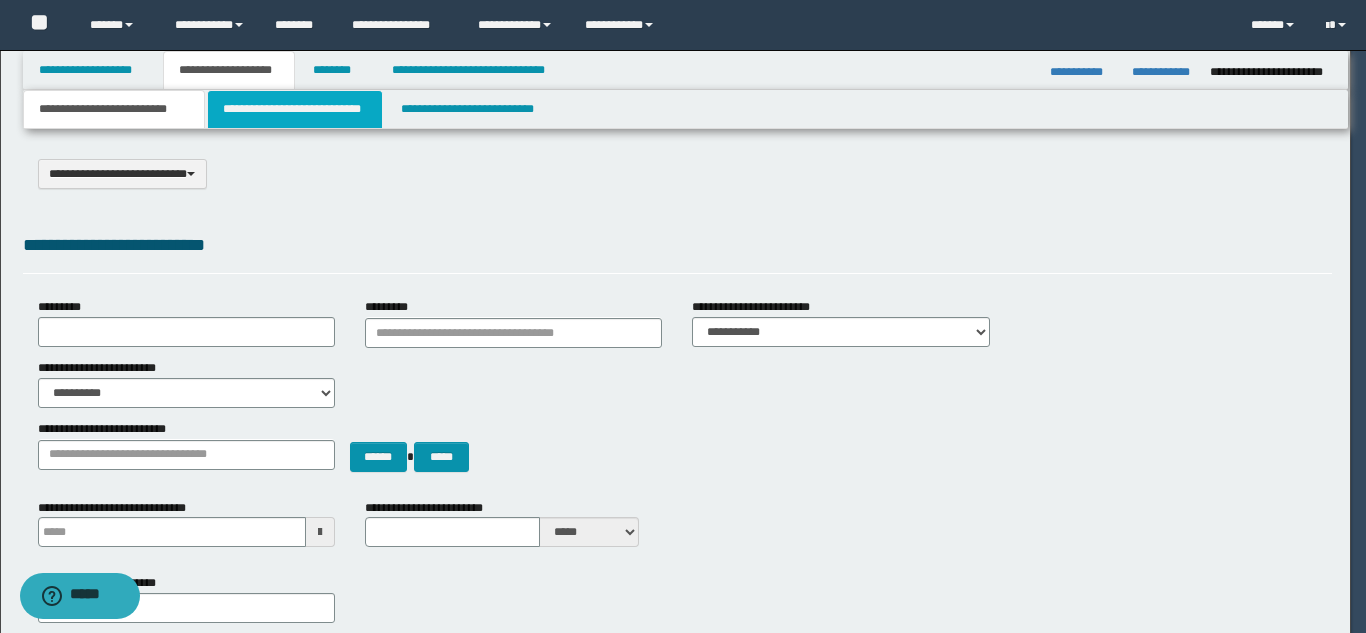 click on "**********" at bounding box center [295, 109] 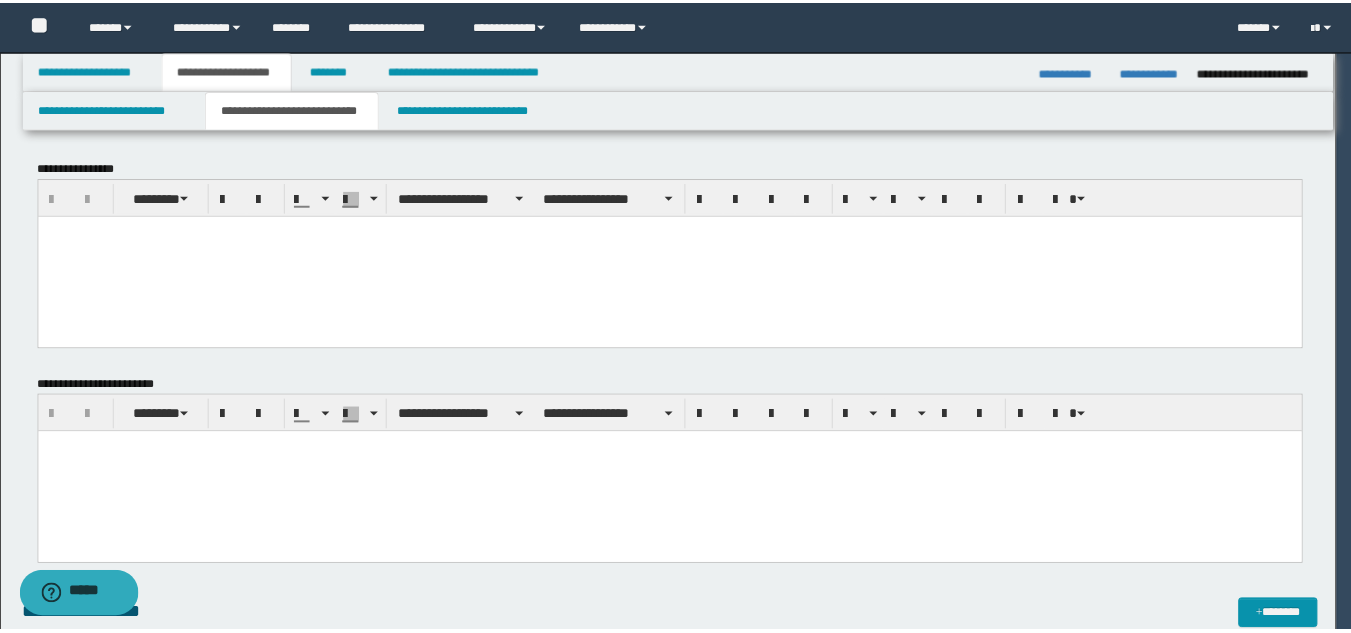 scroll, scrollTop: 0, scrollLeft: 0, axis: both 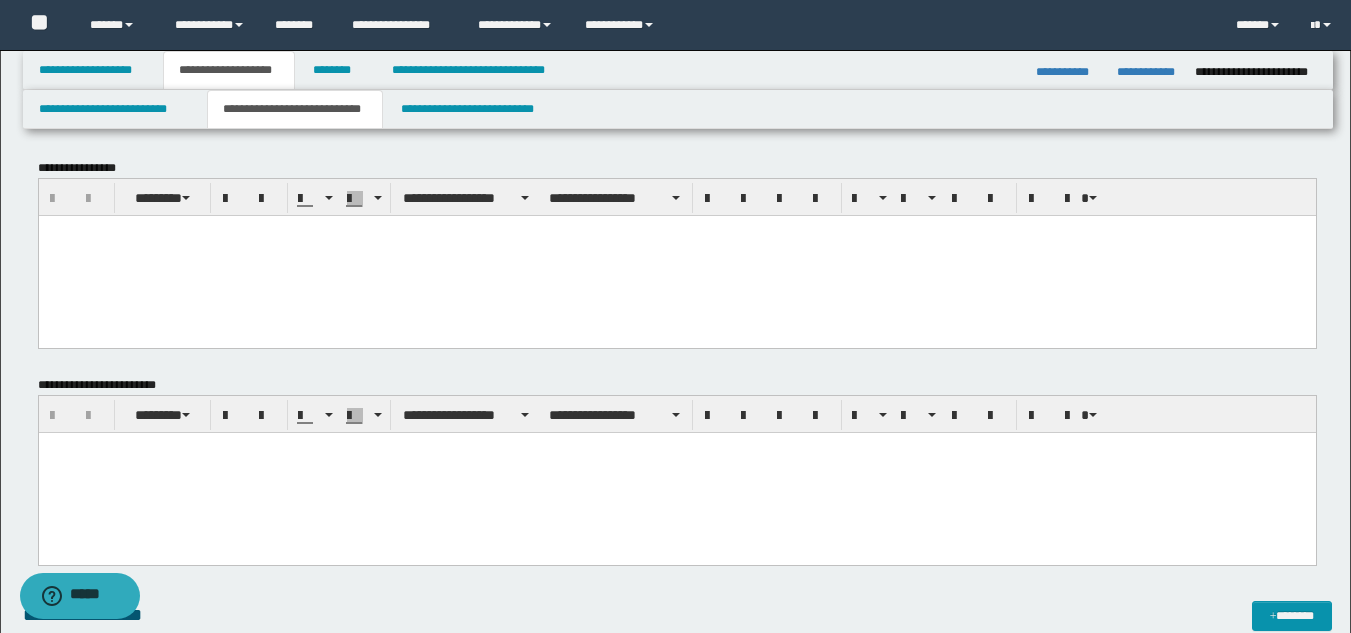 click at bounding box center [676, 255] 